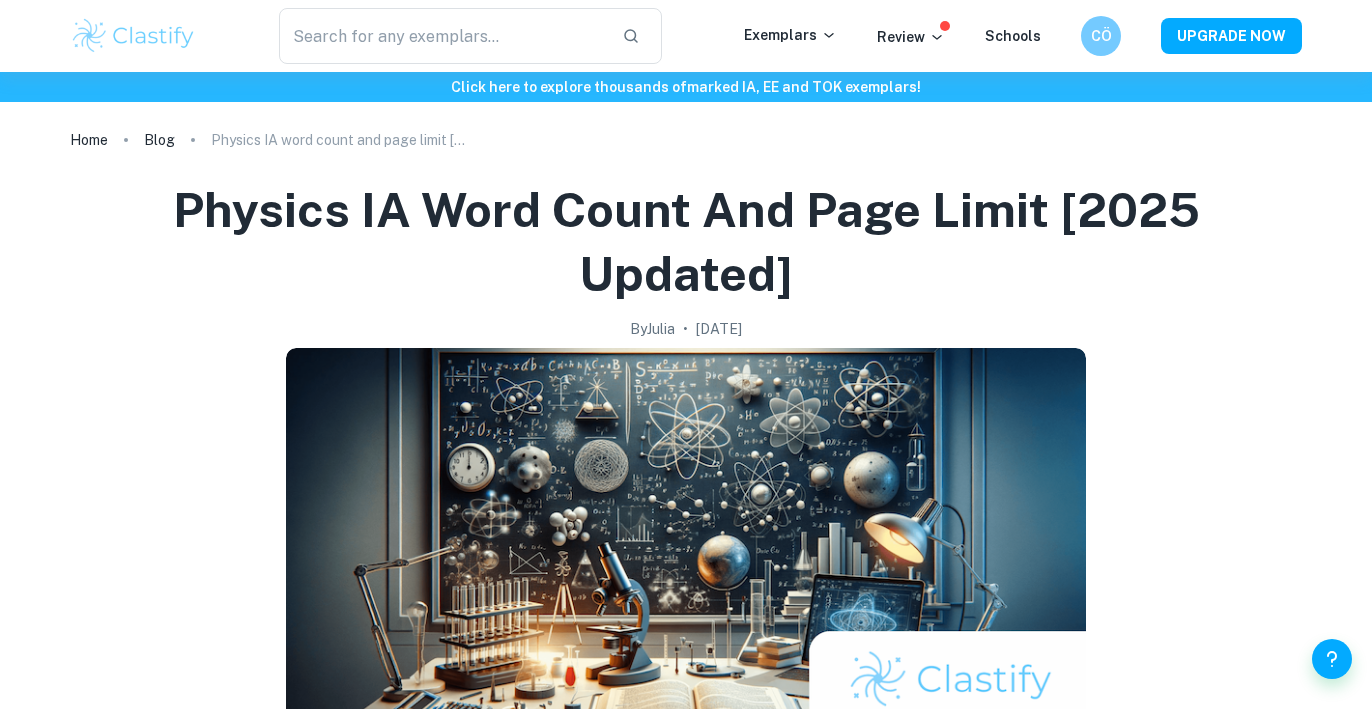 scroll, scrollTop: 0, scrollLeft: 0, axis: both 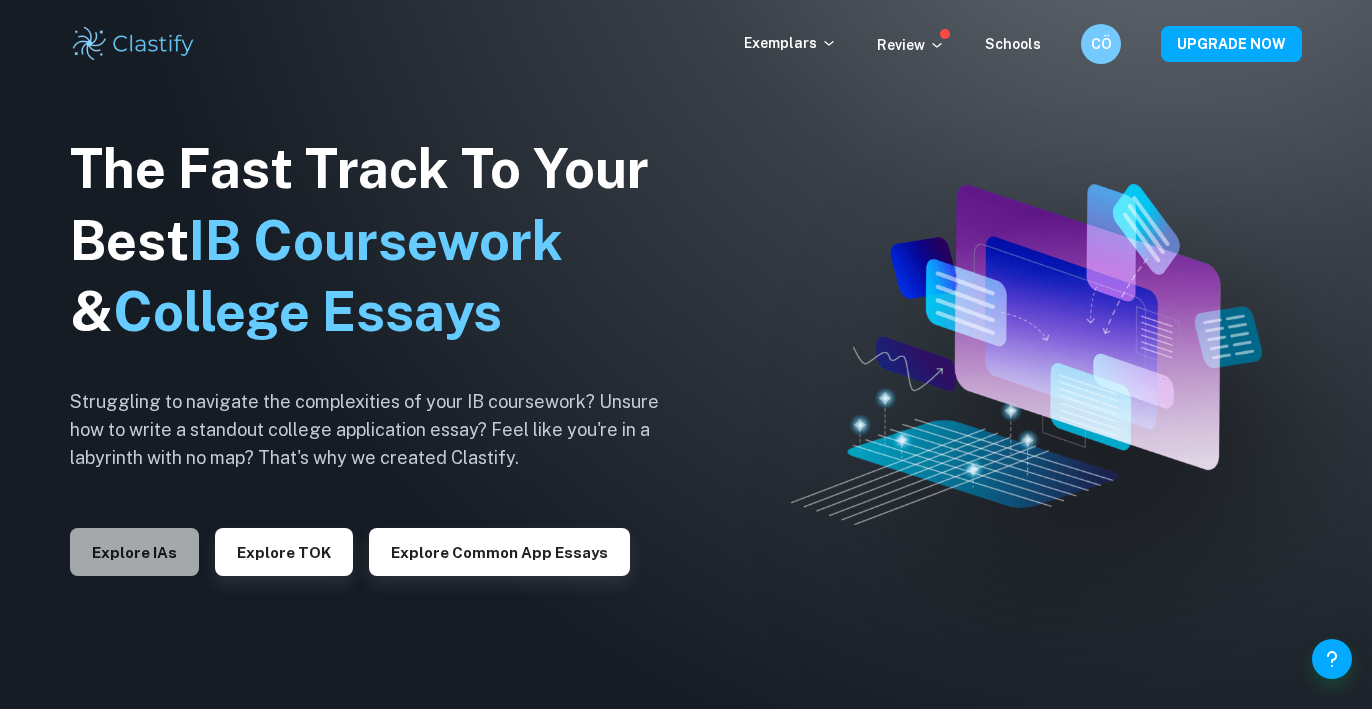 click on "Explore IAs" at bounding box center [134, 552] 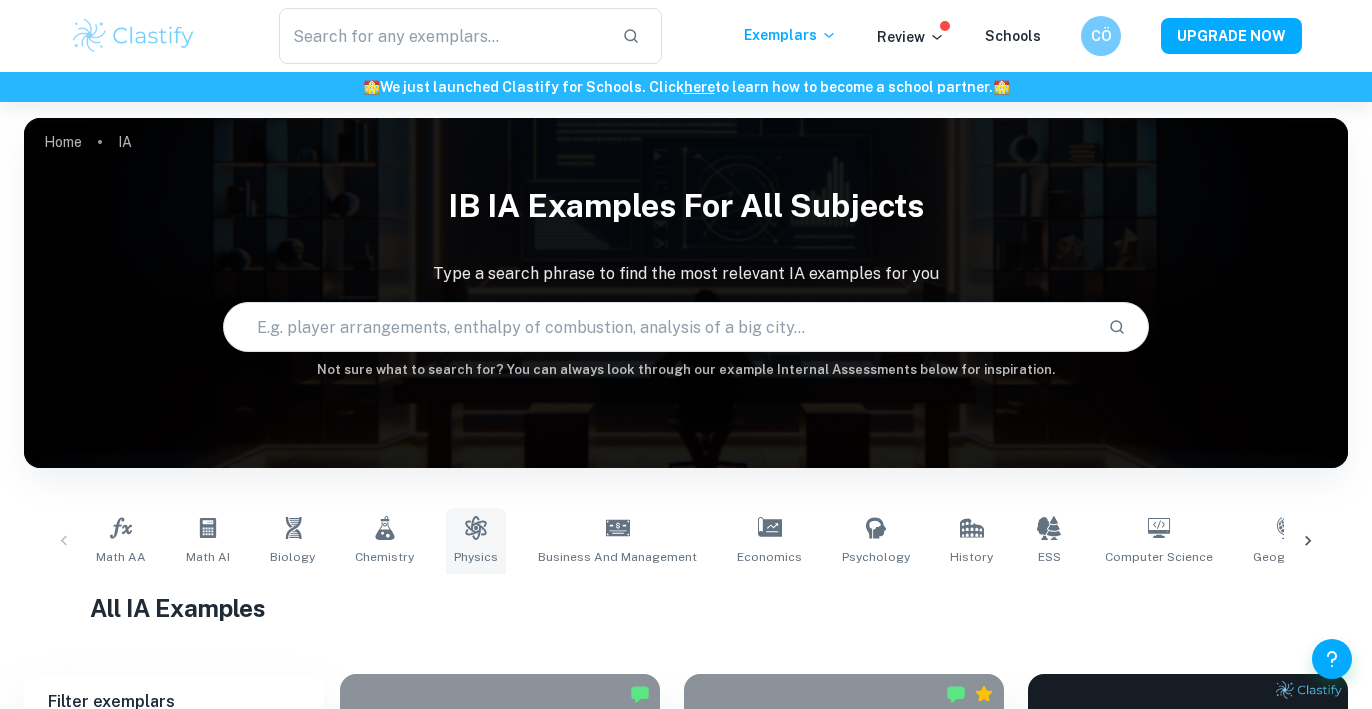scroll, scrollTop: 83, scrollLeft: 0, axis: vertical 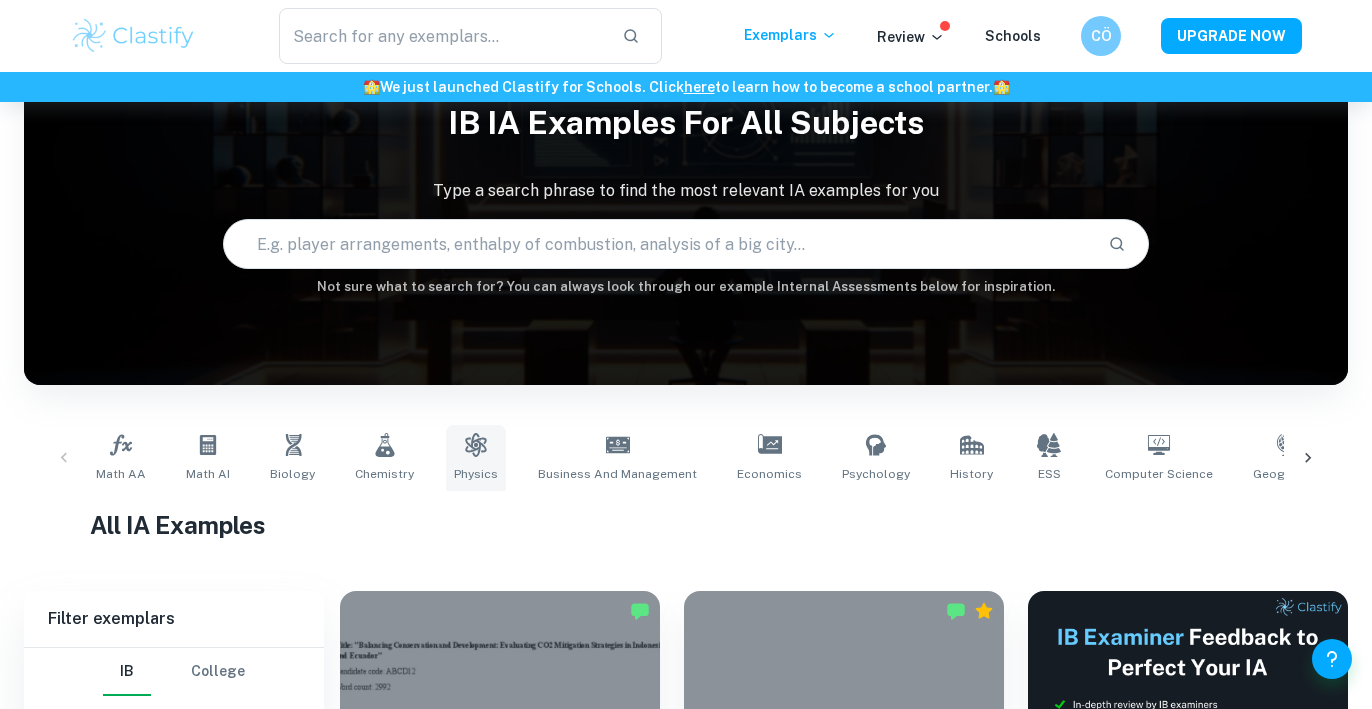 click on "Physics" at bounding box center [476, 458] 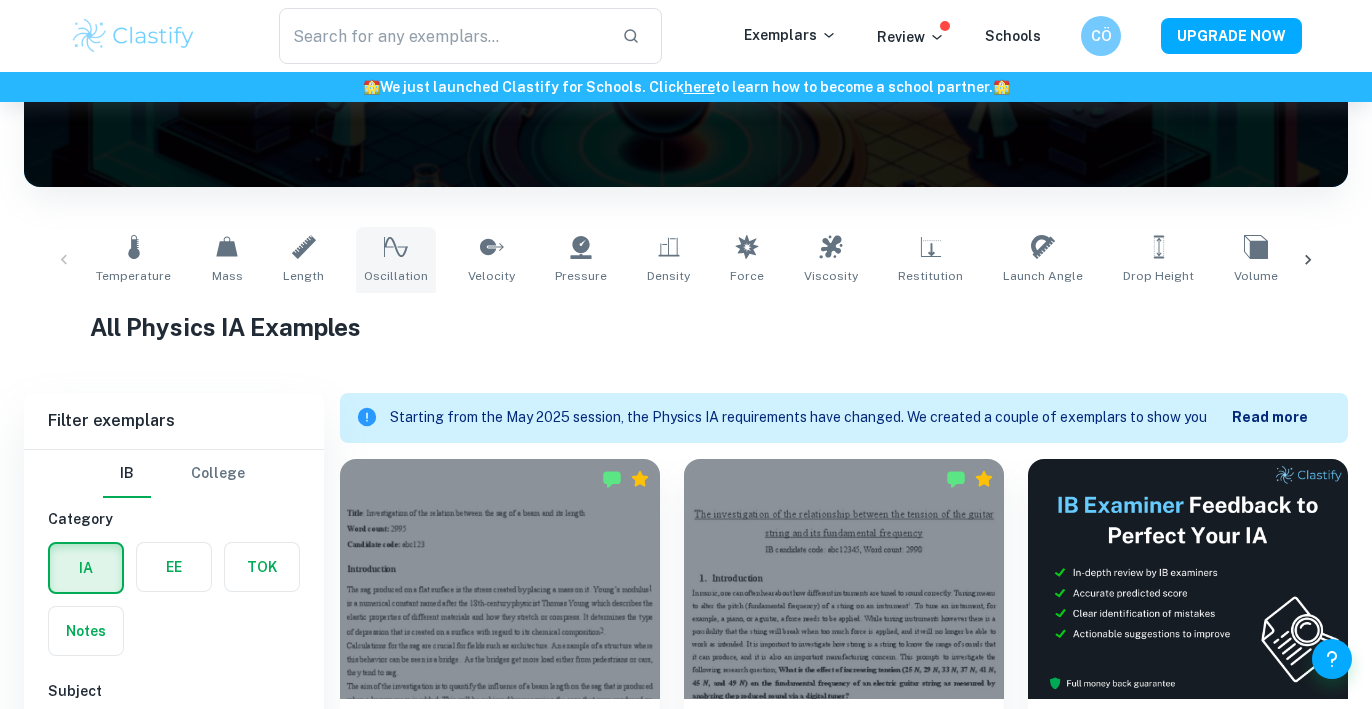 scroll, scrollTop: 596, scrollLeft: 0, axis: vertical 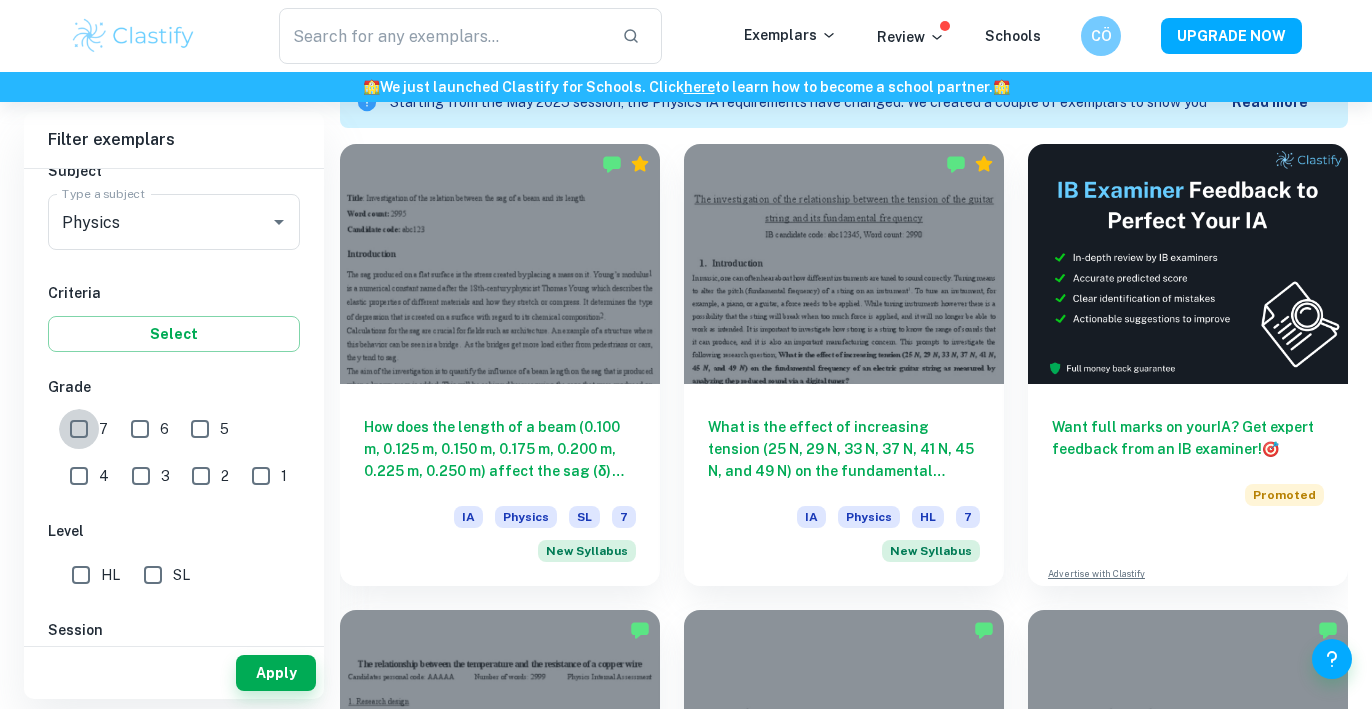 click on "7" at bounding box center (79, 429) 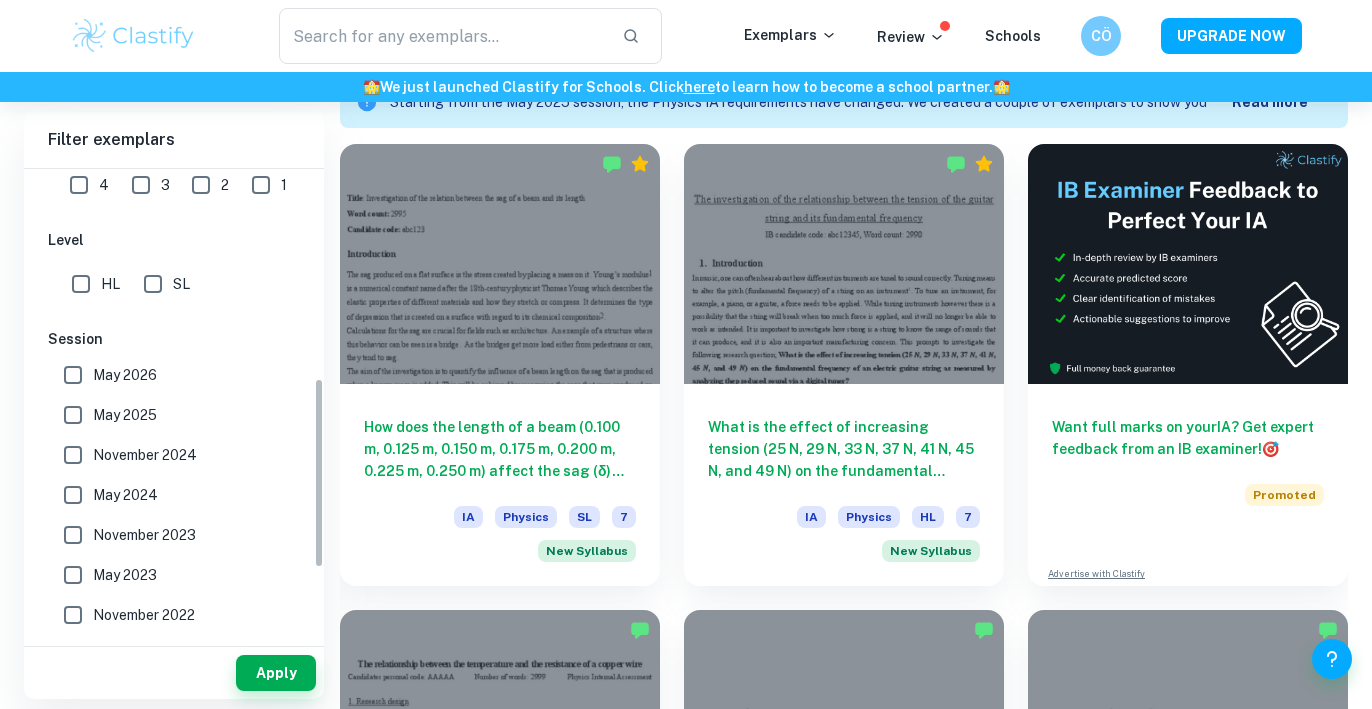 scroll, scrollTop: 515, scrollLeft: 0, axis: vertical 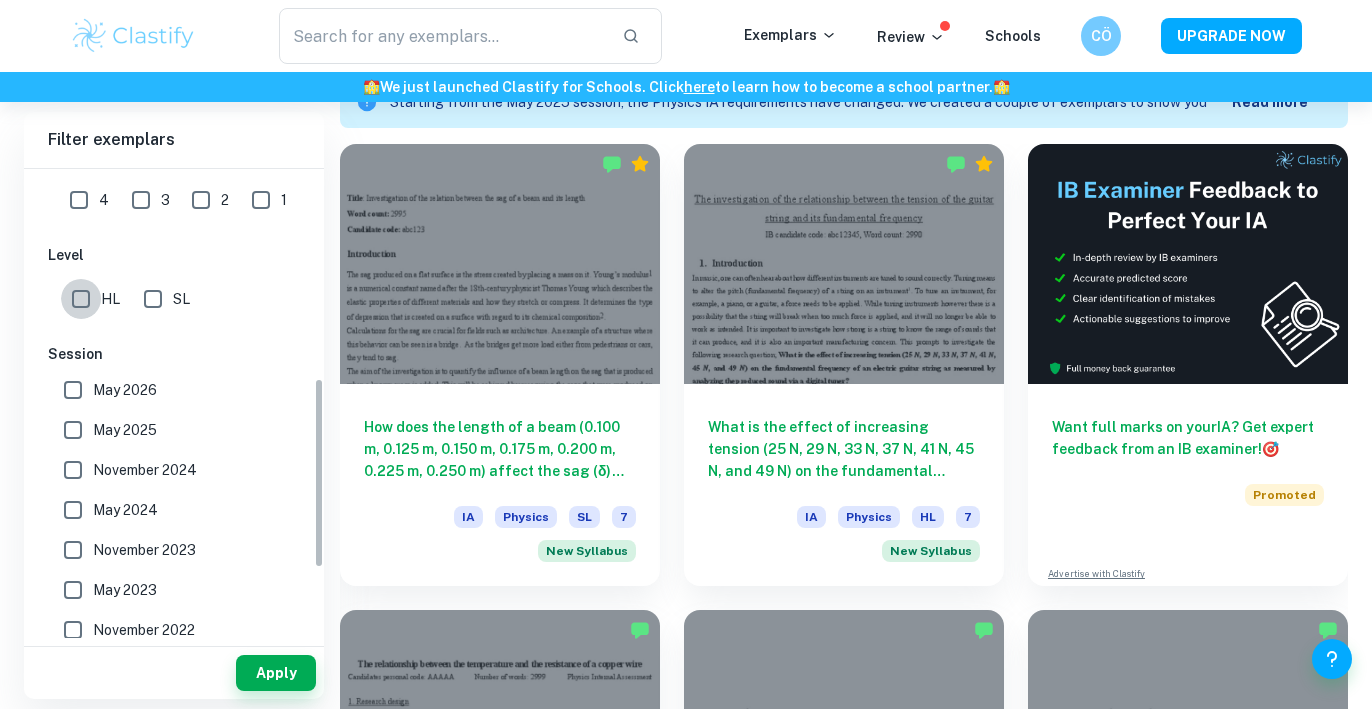 click on "HL" at bounding box center [81, 299] 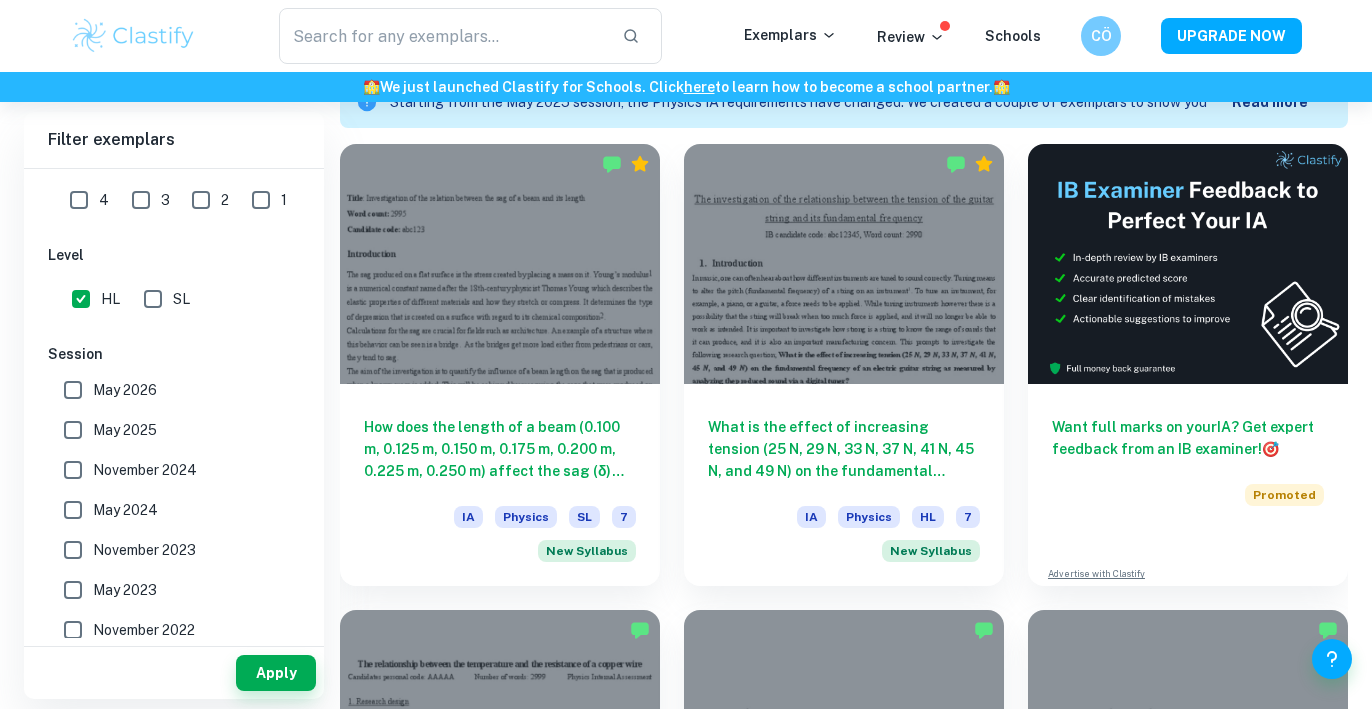 click on "May 2025" at bounding box center [73, 430] 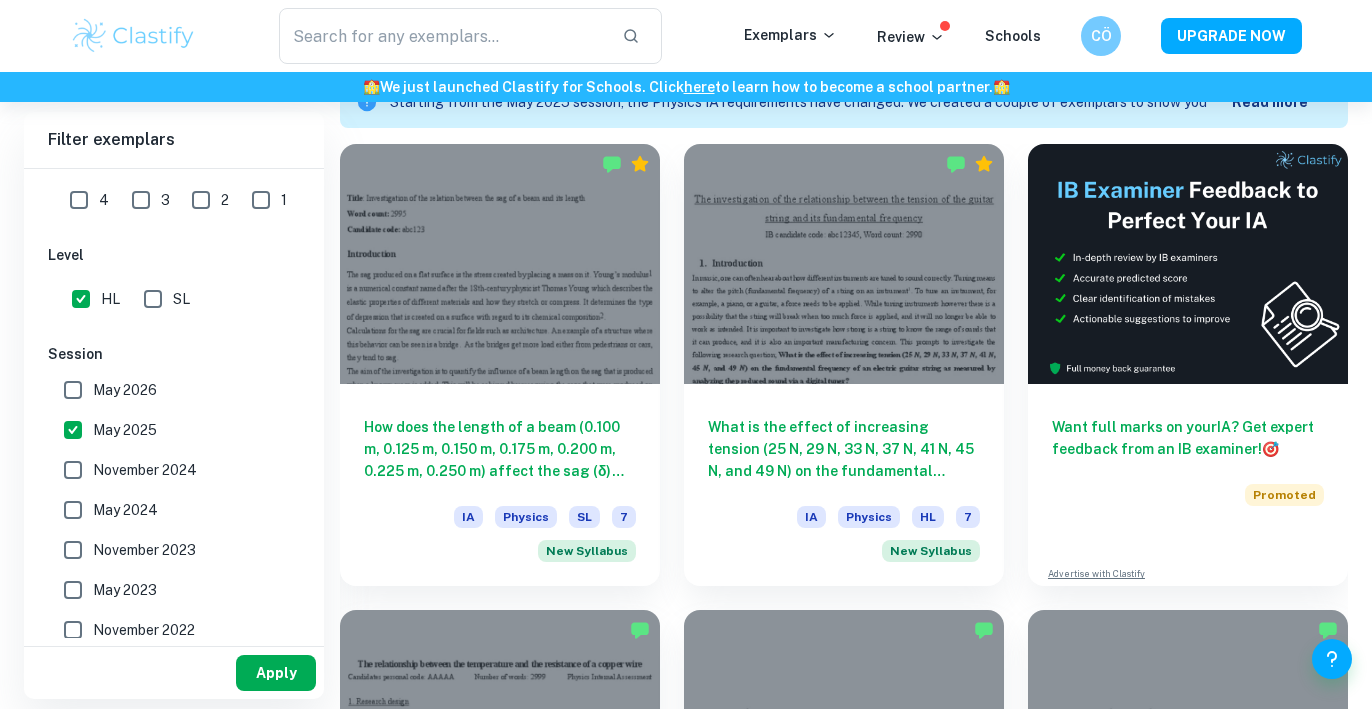click on "Apply" at bounding box center [276, 673] 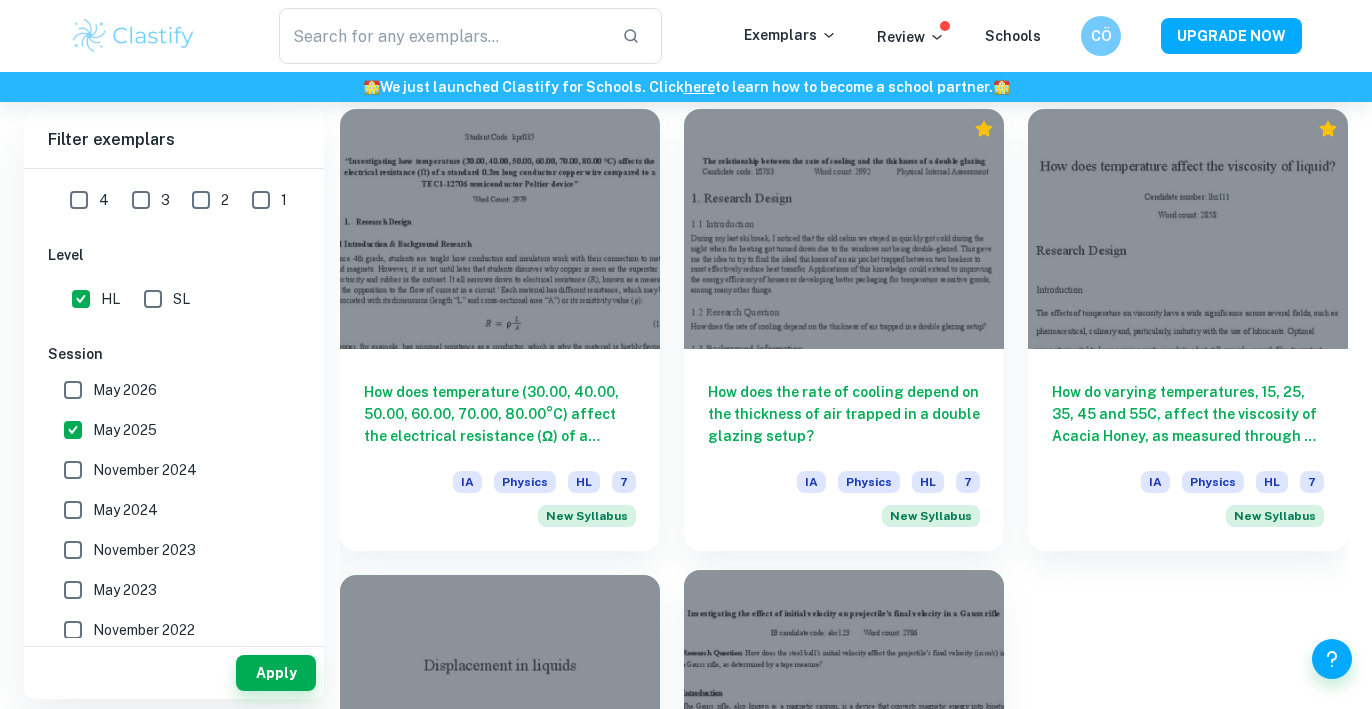 scroll, scrollTop: 4816, scrollLeft: 0, axis: vertical 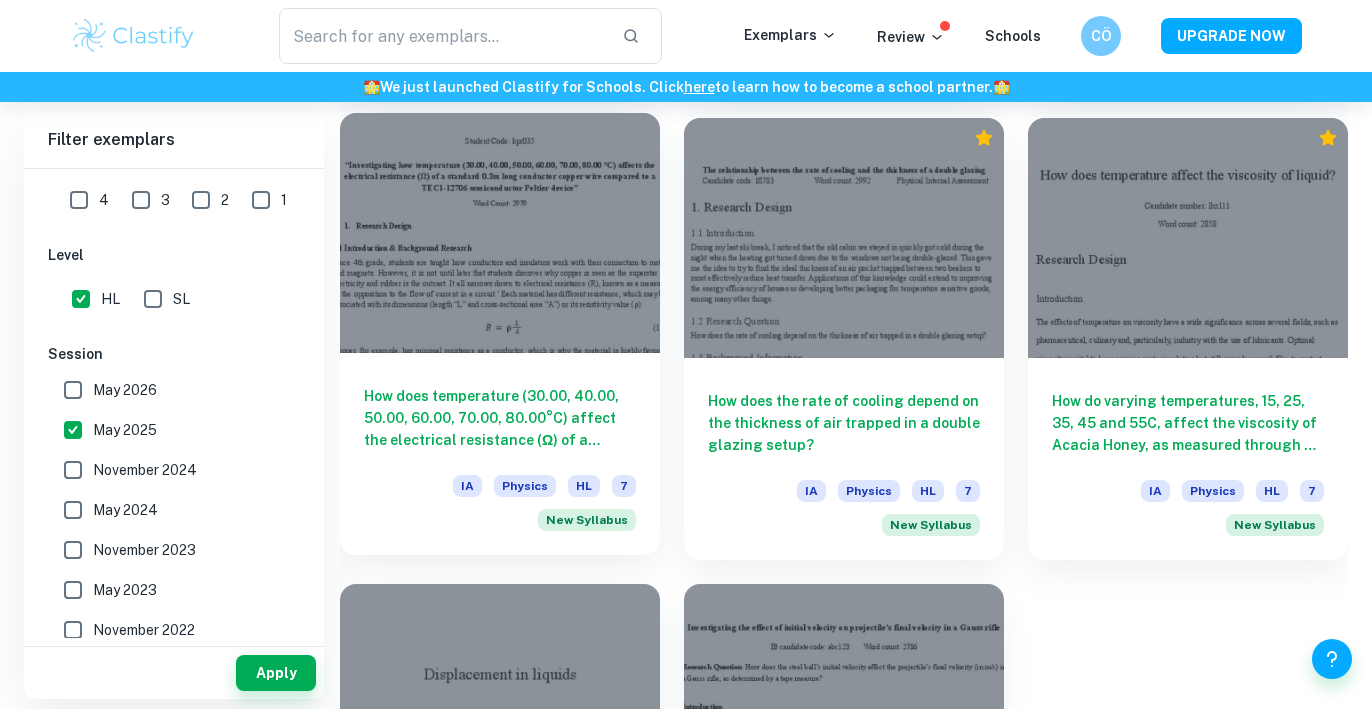click at bounding box center (500, 233) 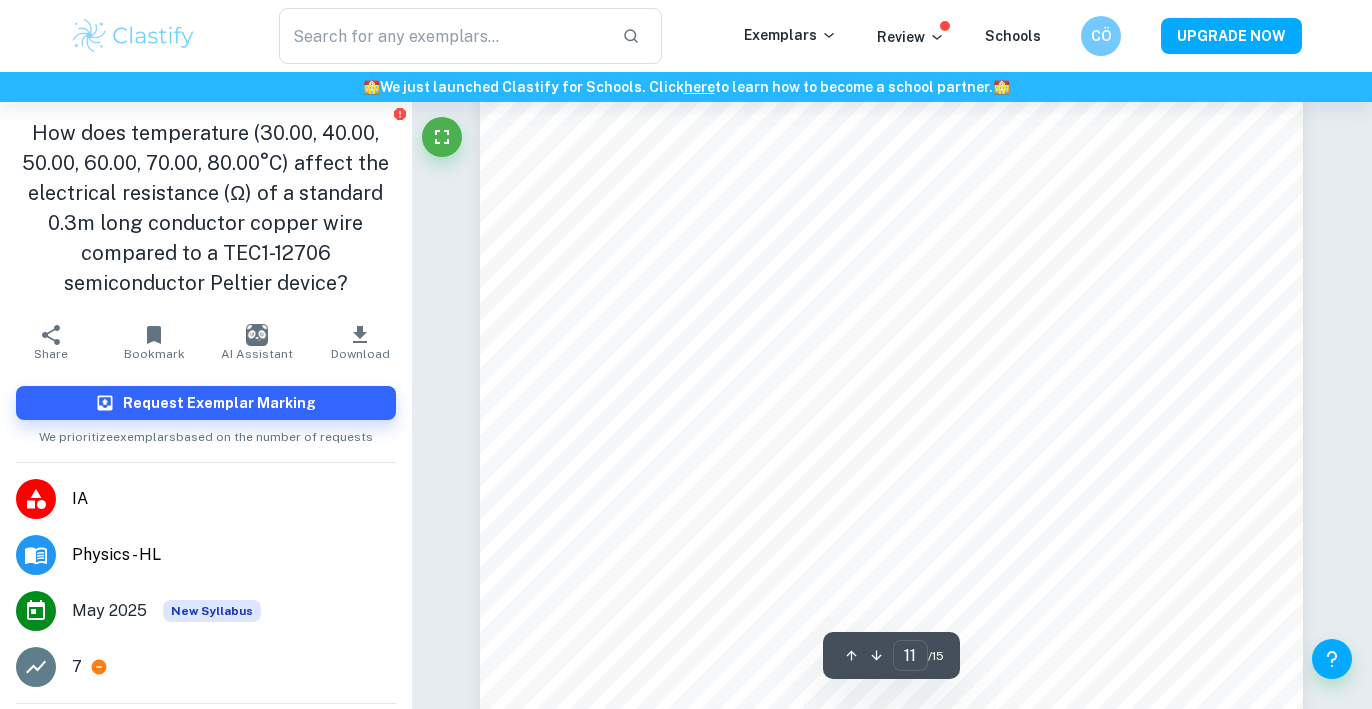 scroll, scrollTop: 11565, scrollLeft: 0, axis: vertical 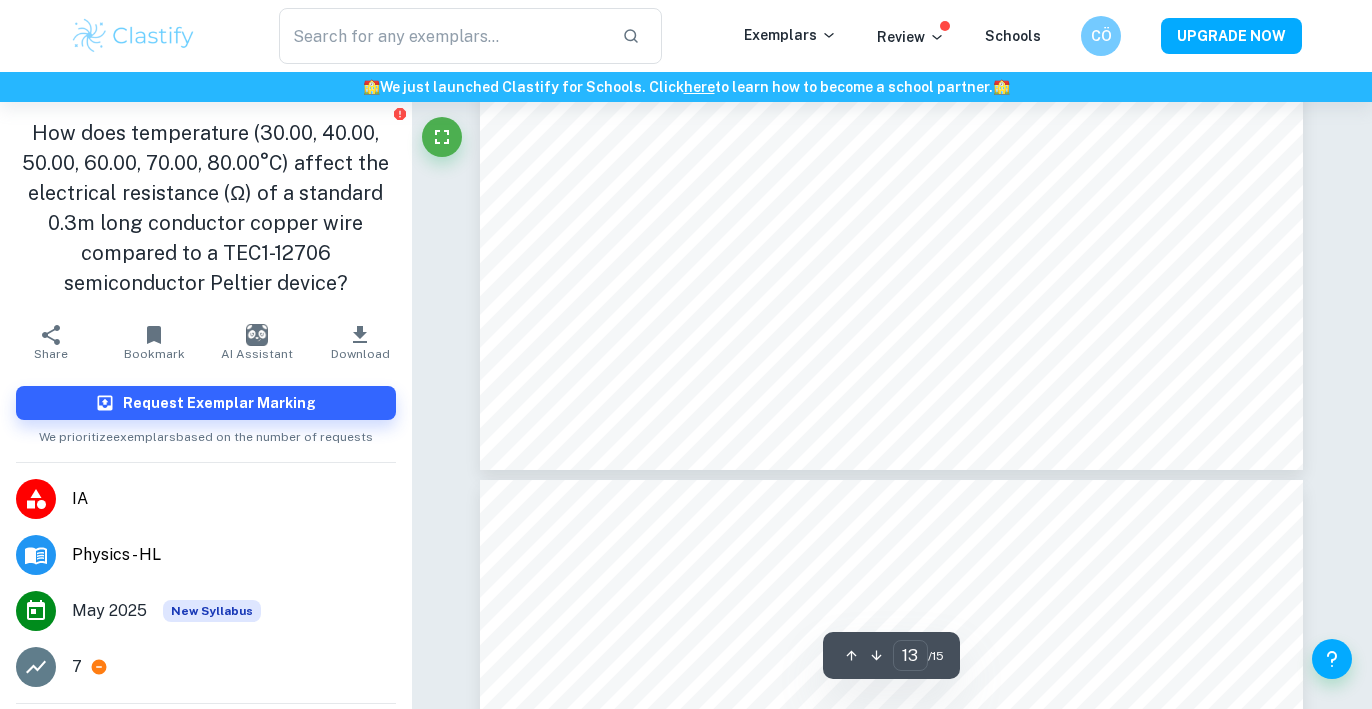 type on "14" 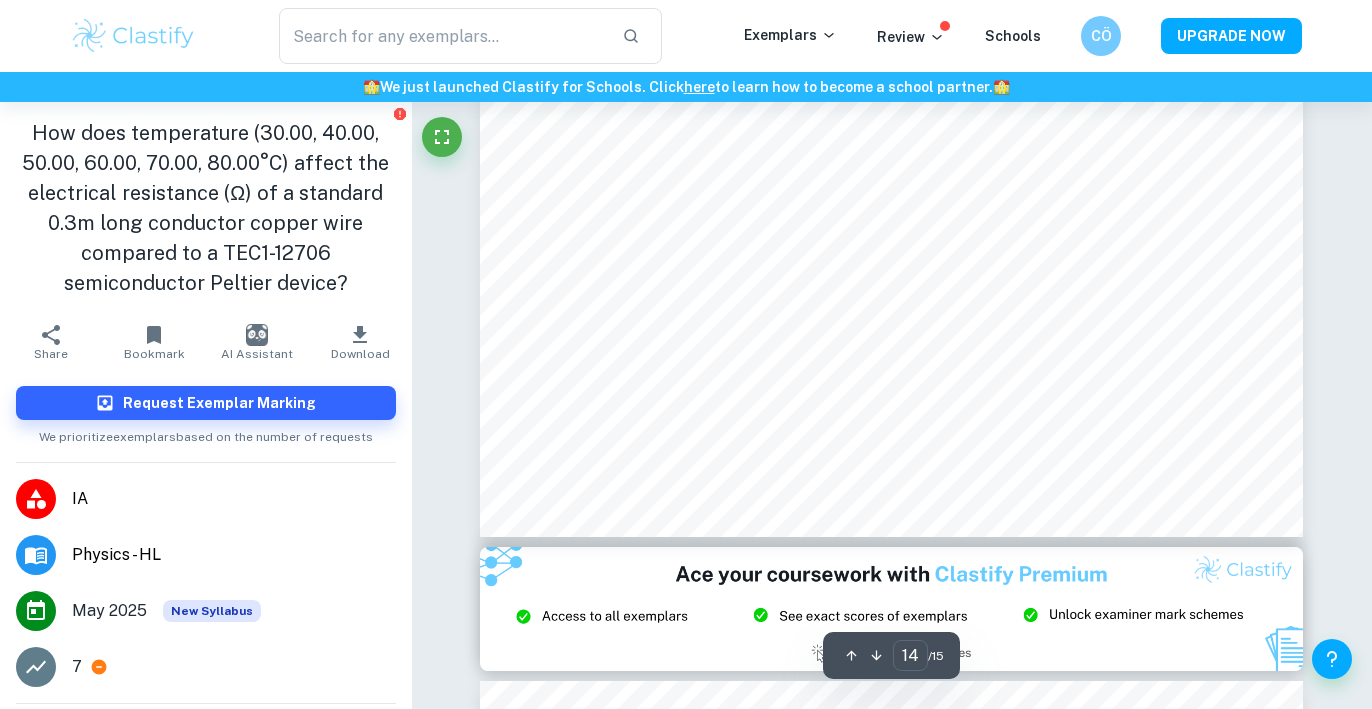 scroll, scrollTop: 15033, scrollLeft: 0, axis: vertical 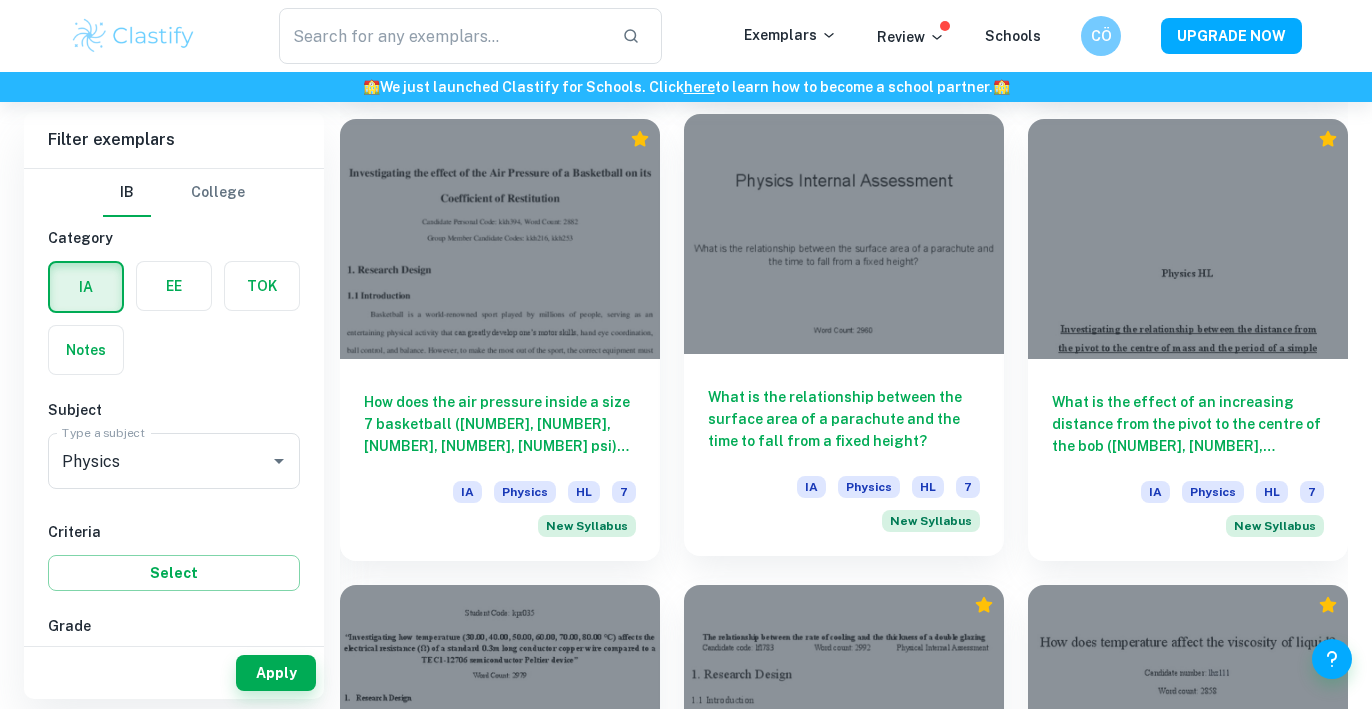 click at bounding box center (844, 234) 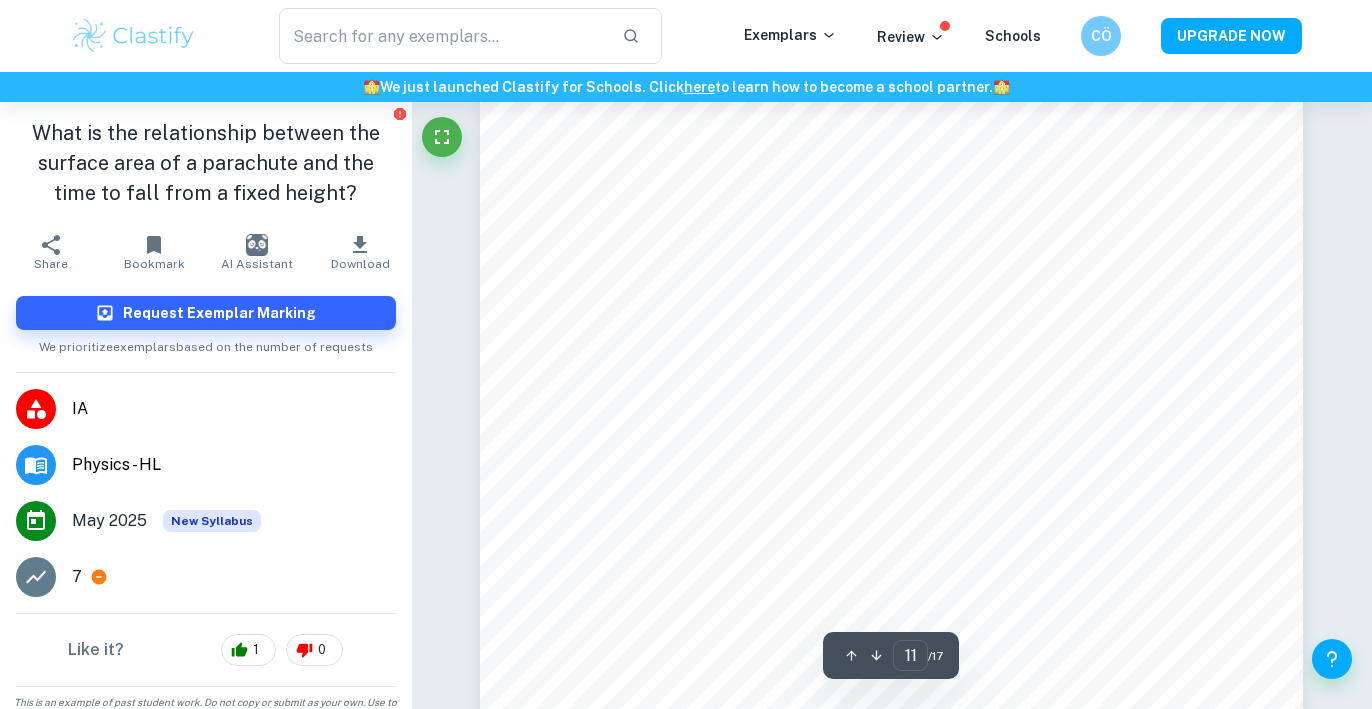 scroll, scrollTop: 11431, scrollLeft: 0, axis: vertical 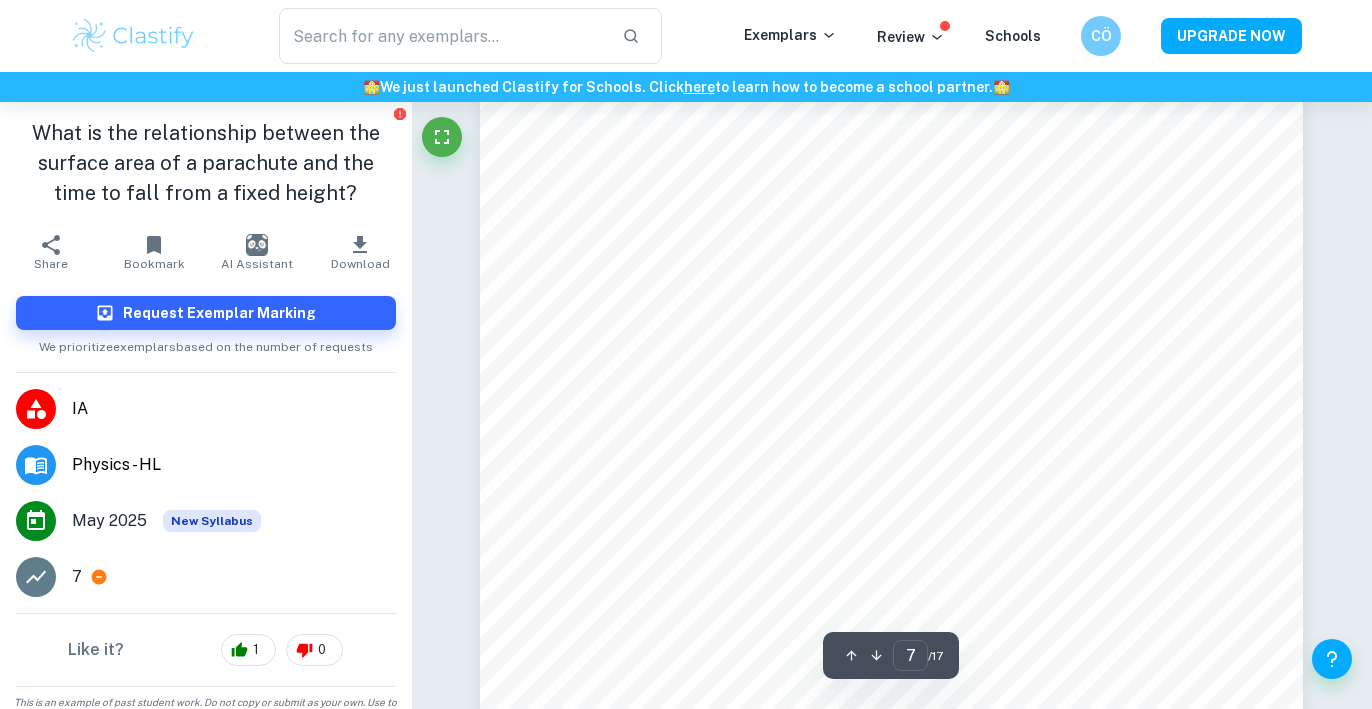 type on "8" 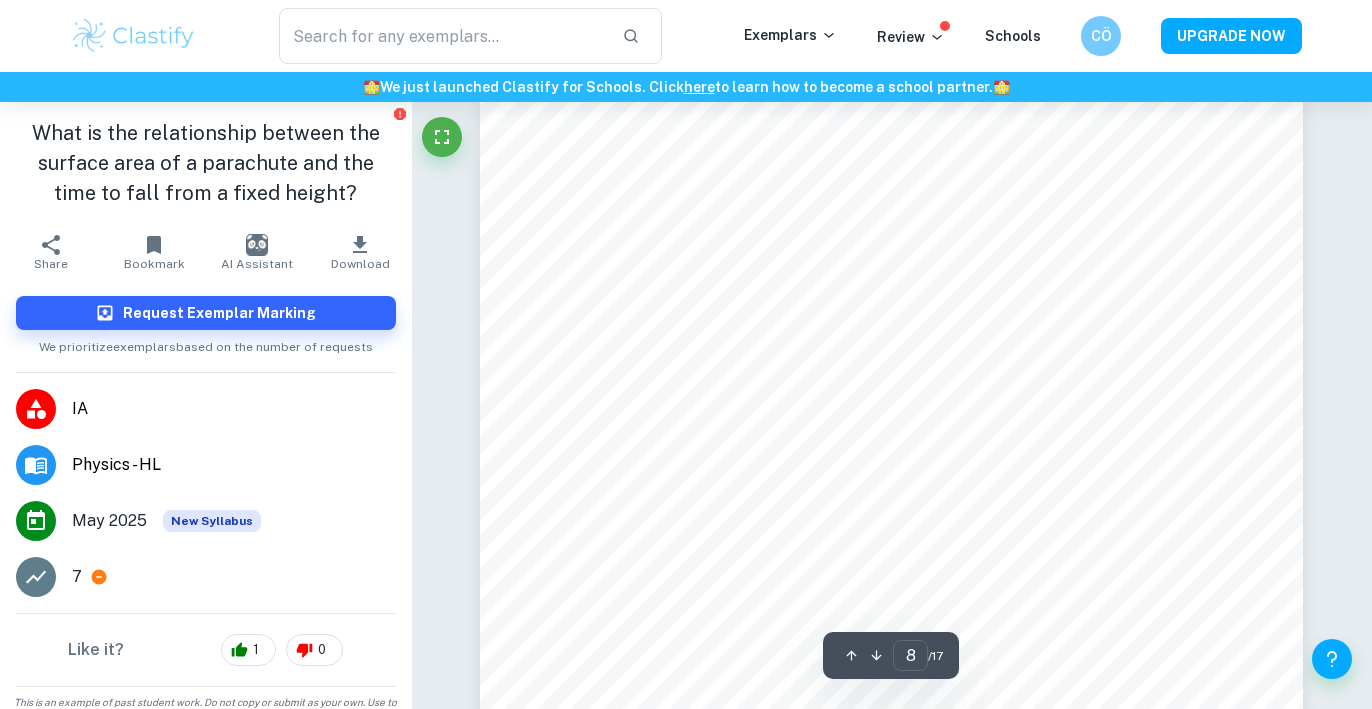 scroll, scrollTop: 8050, scrollLeft: 0, axis: vertical 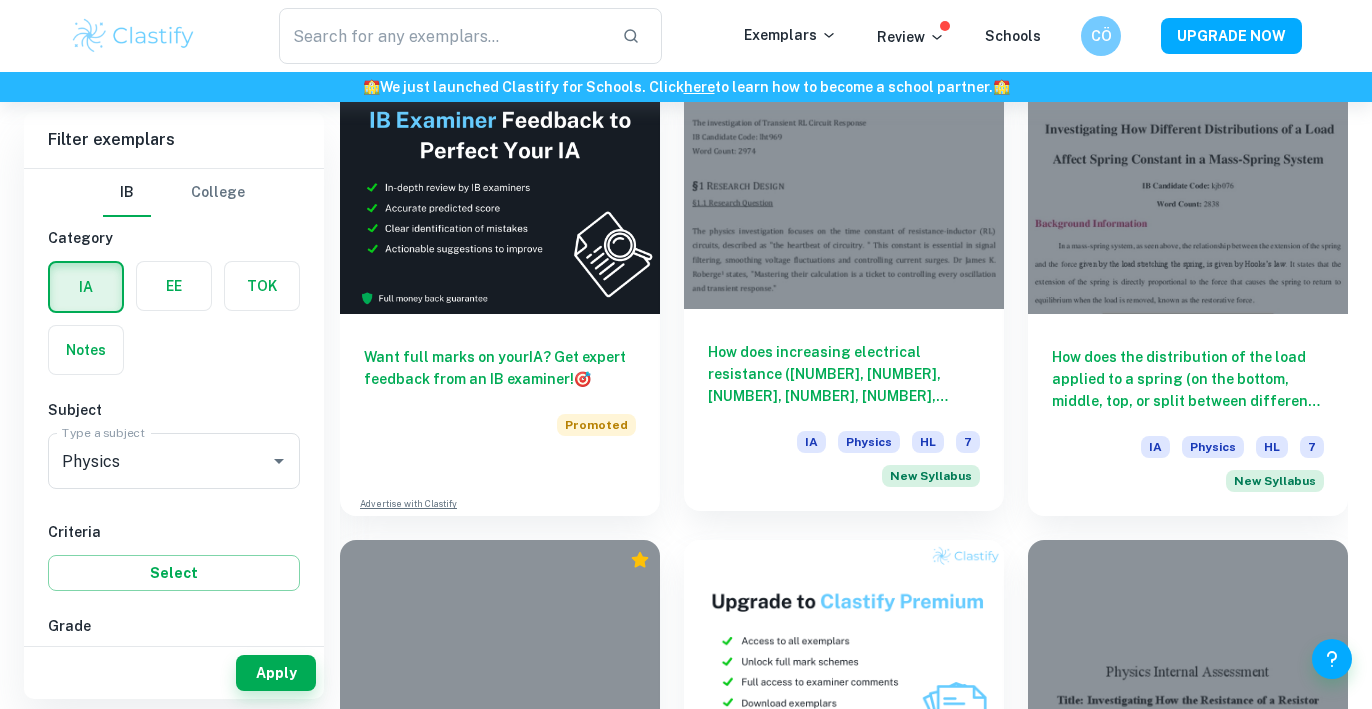 click at bounding box center [844, 189] 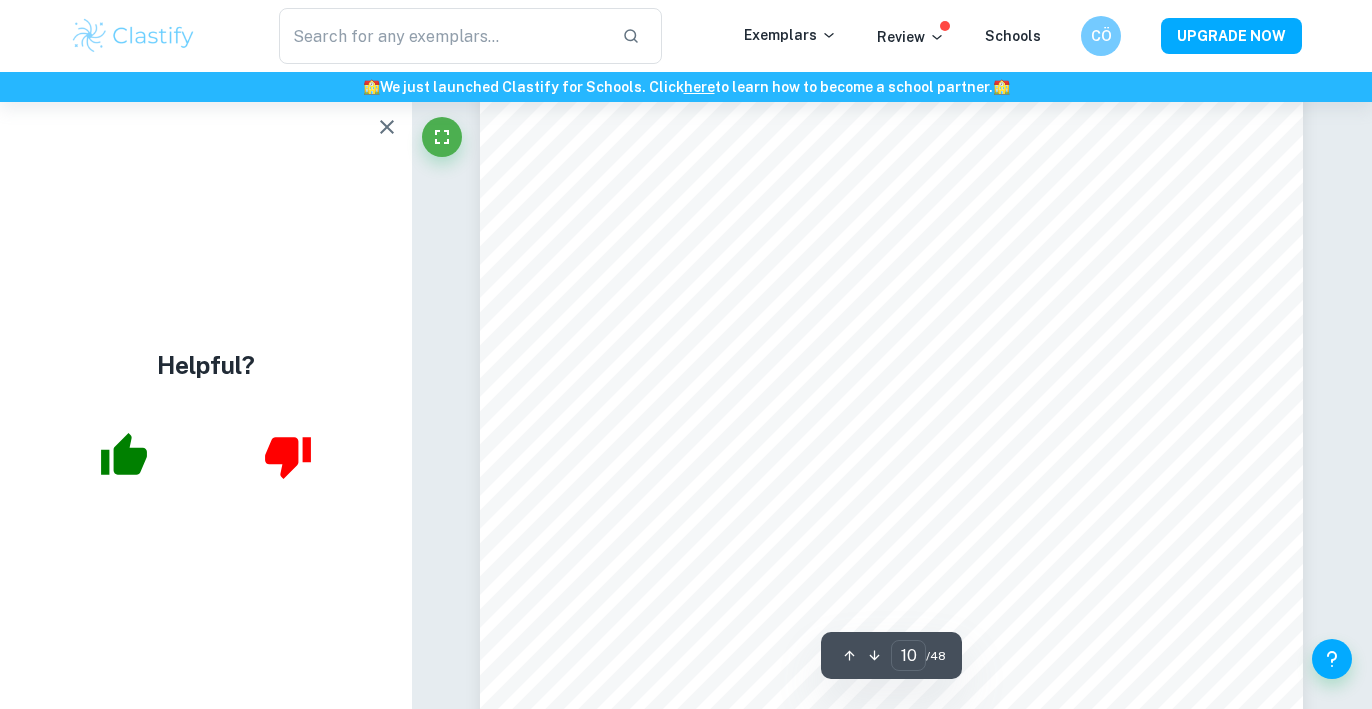 scroll, scrollTop: 11171, scrollLeft: 0, axis: vertical 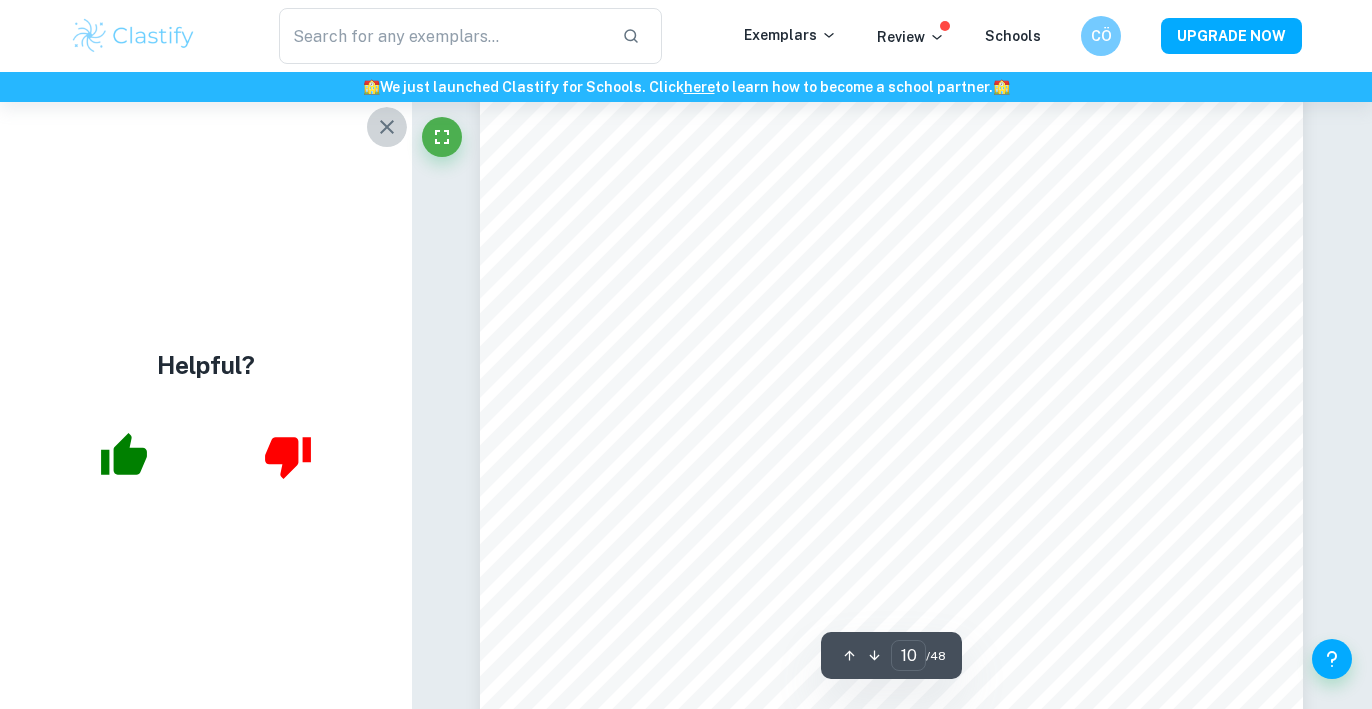 click 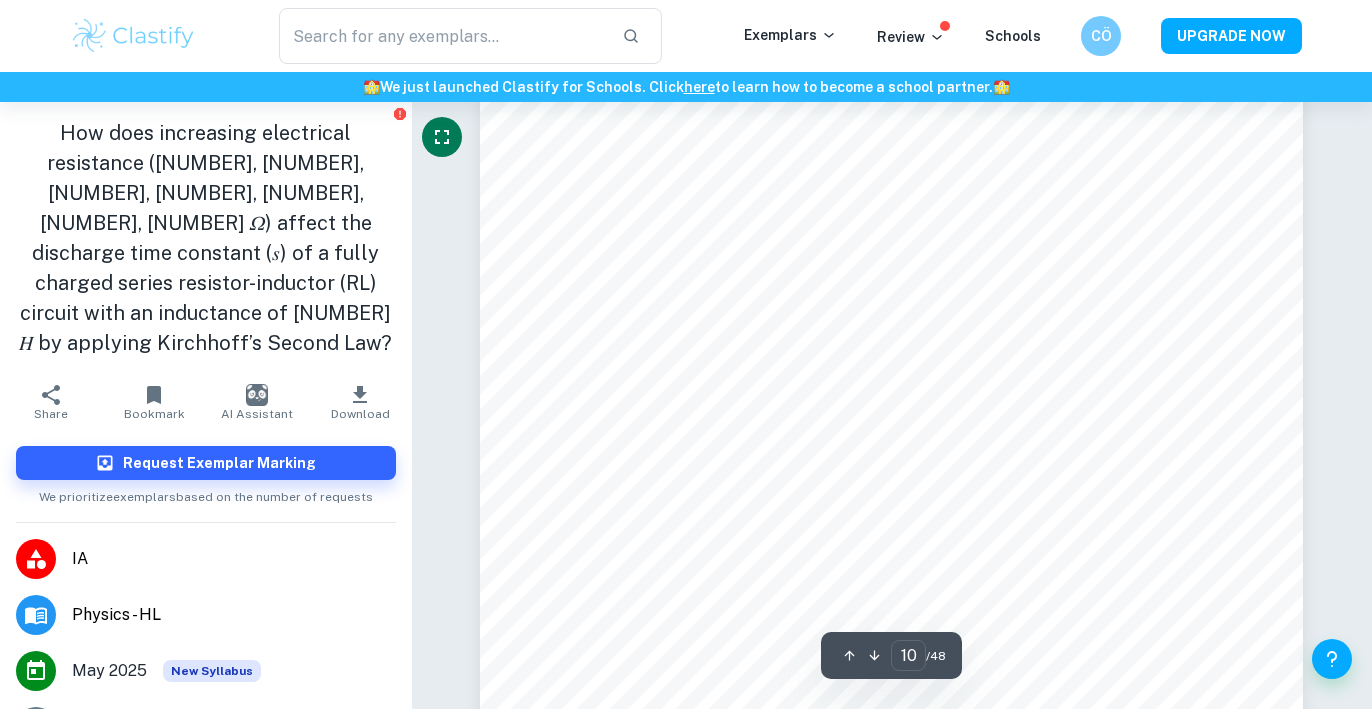 scroll, scrollTop: 11505, scrollLeft: 0, axis: vertical 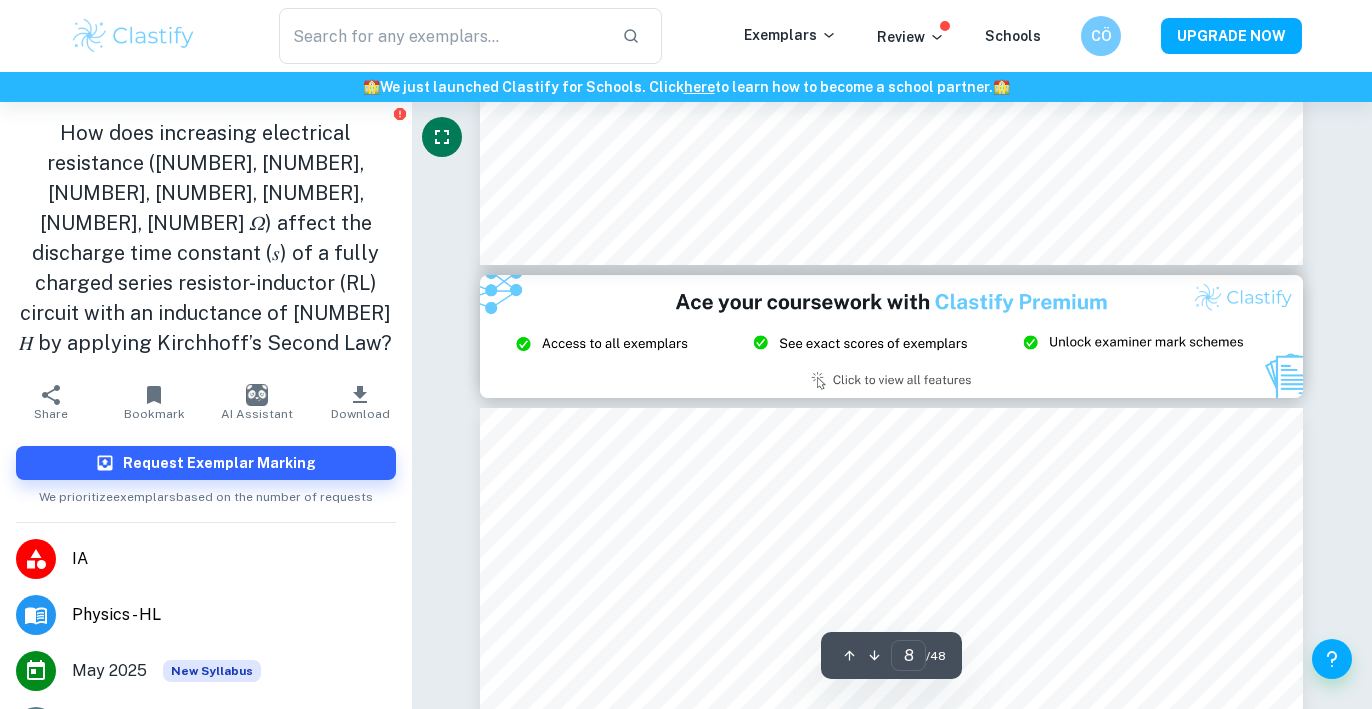 type on "9" 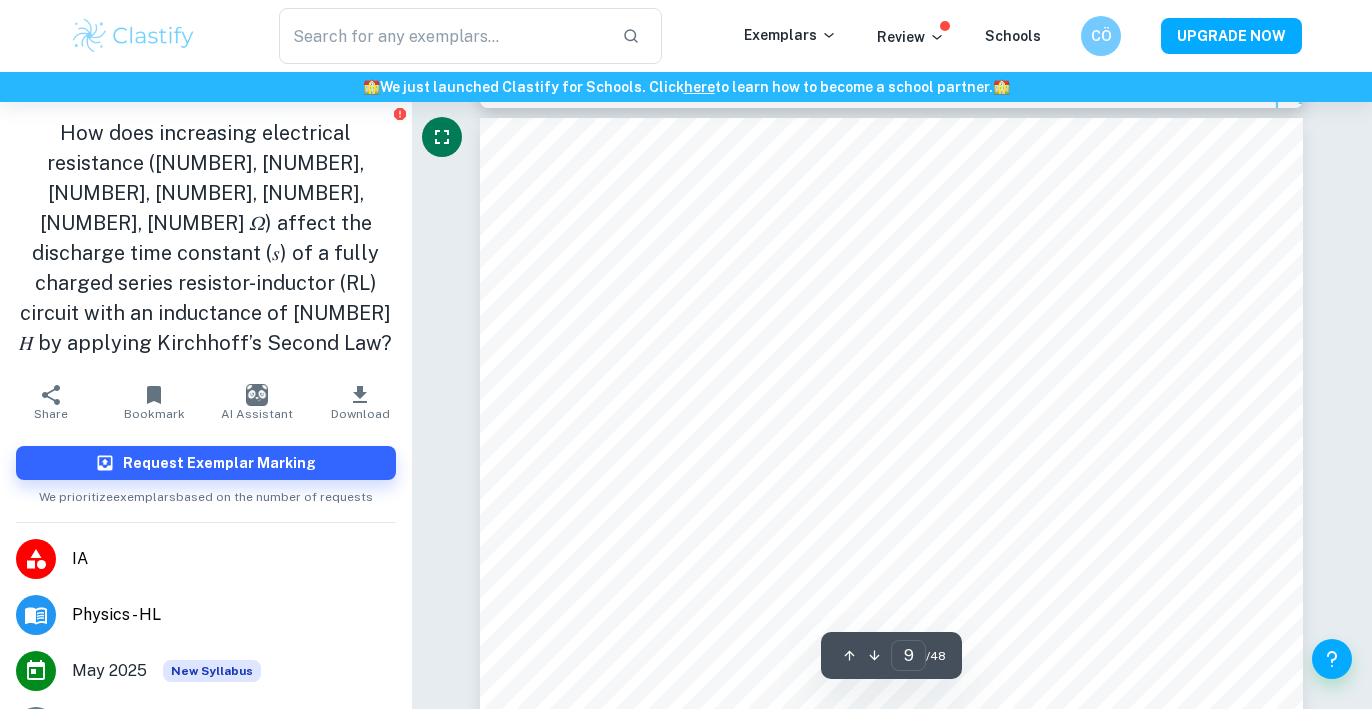 scroll, scrollTop: 9802, scrollLeft: 0, axis: vertical 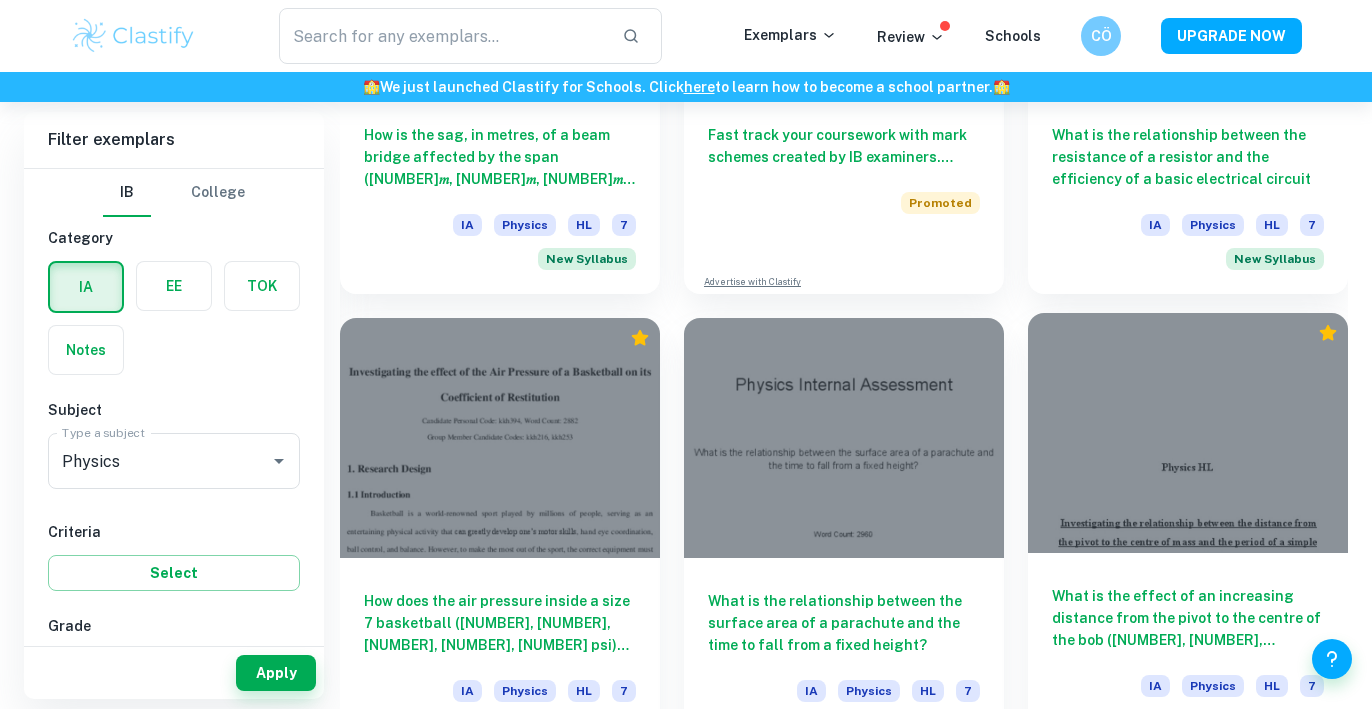 click at bounding box center (1188, 433) 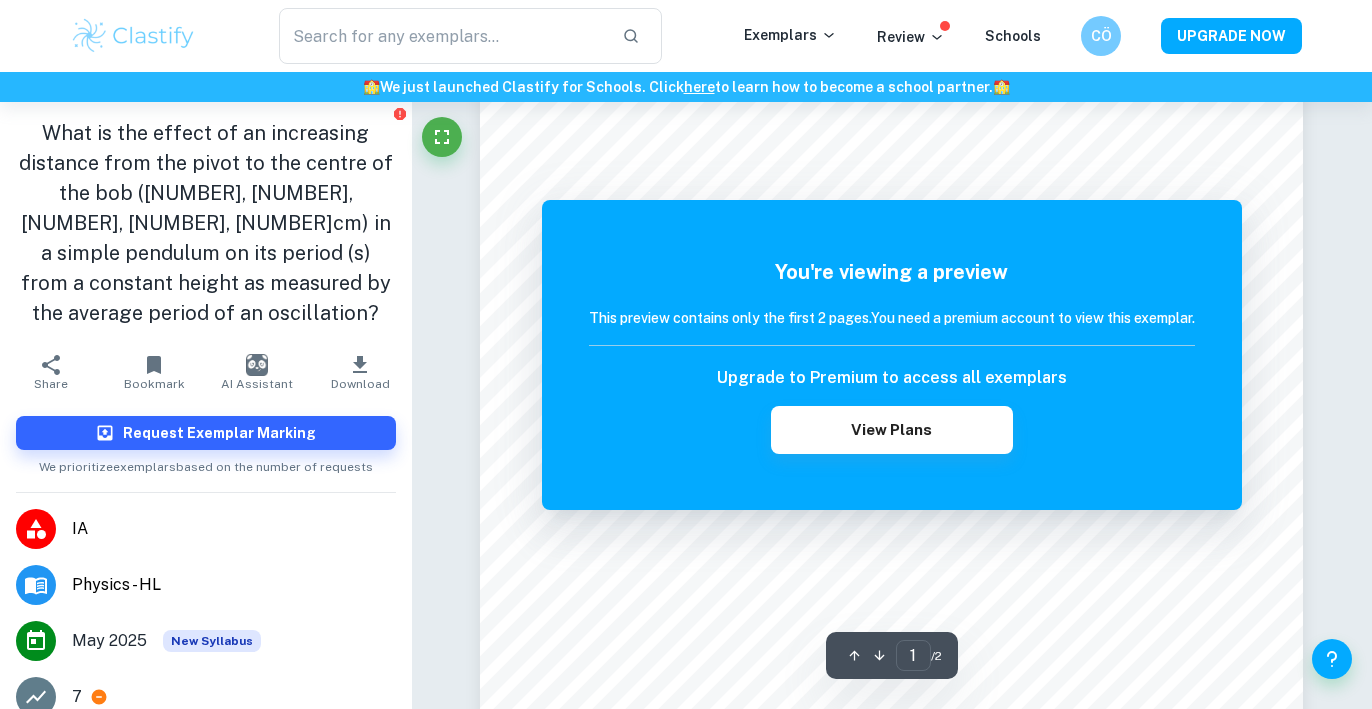 scroll, scrollTop: 111, scrollLeft: 0, axis: vertical 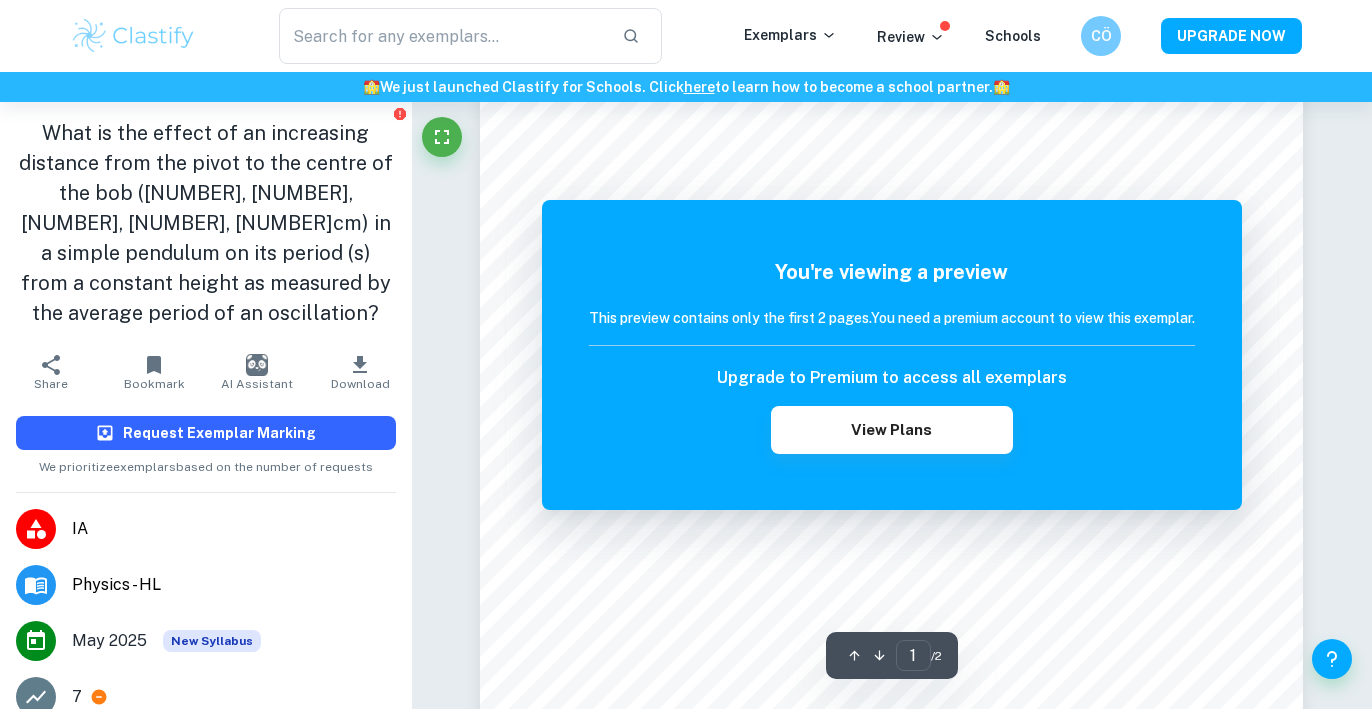click on "Request Exemplar Marking" at bounding box center [206, 433] 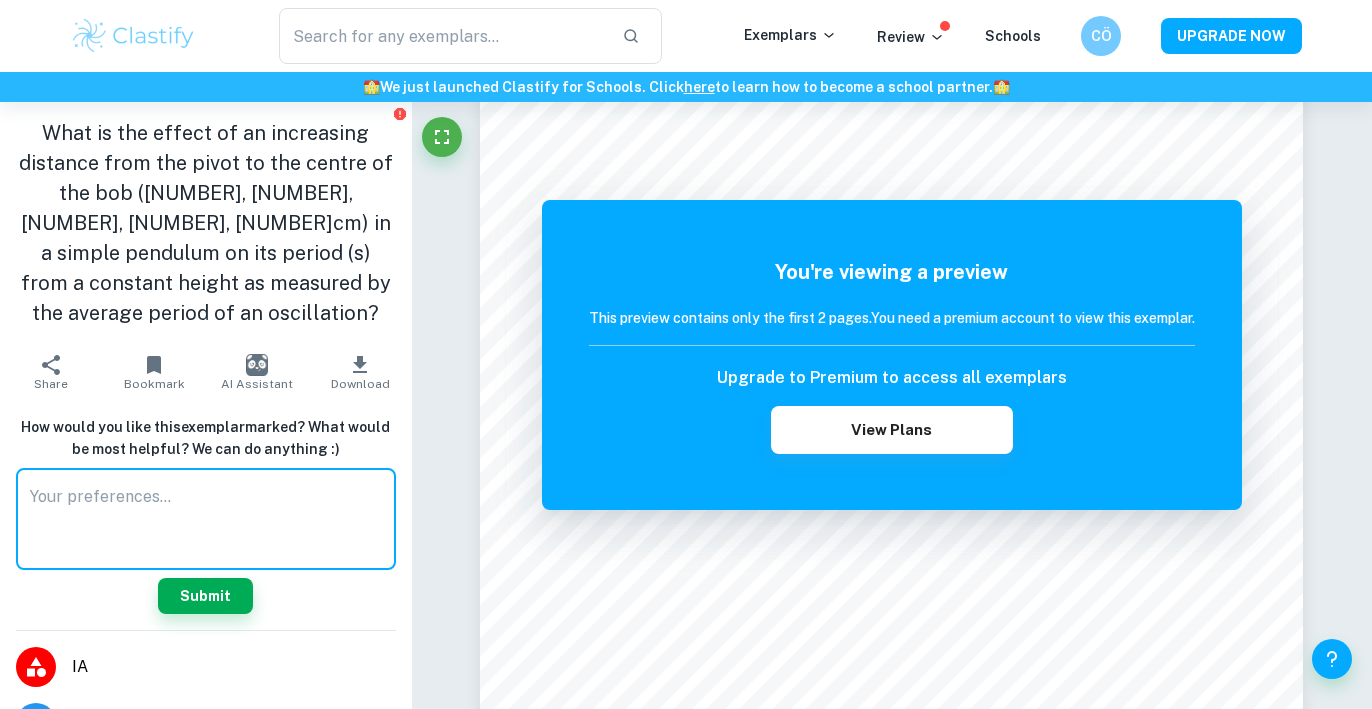 click at bounding box center (206, 519) 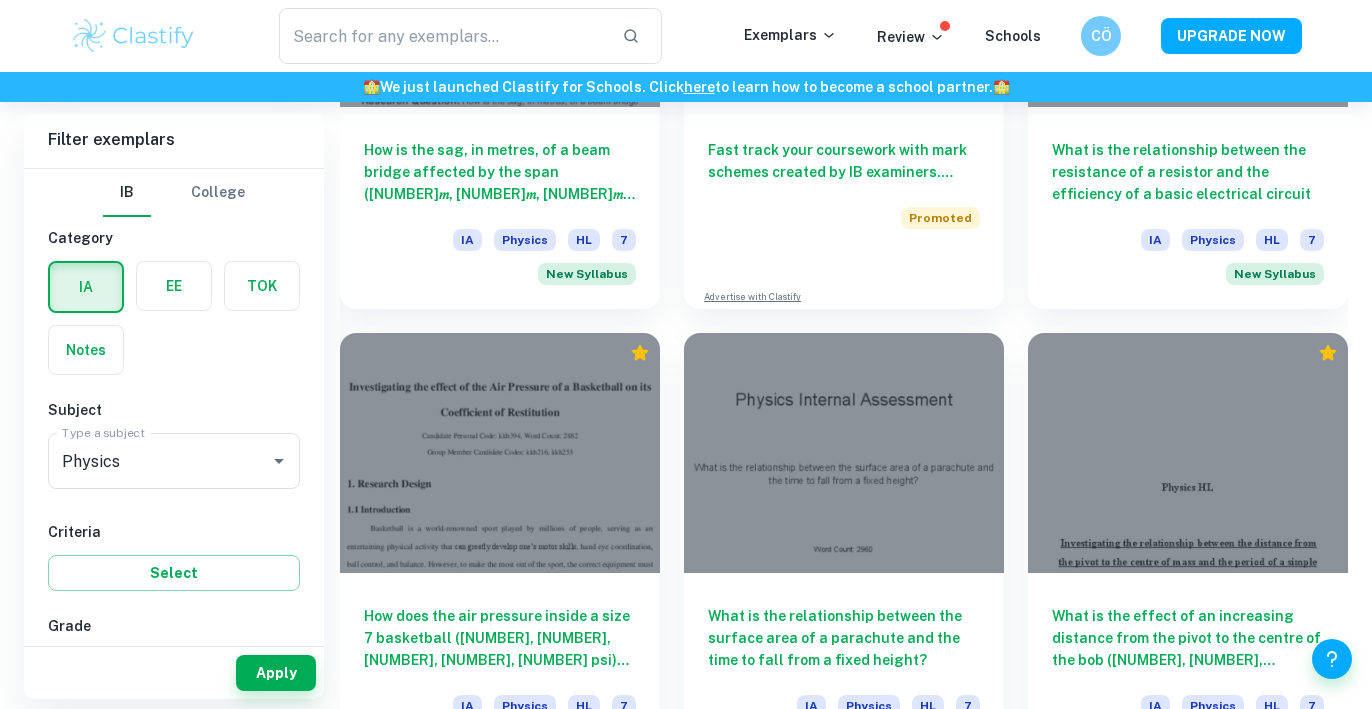 scroll, scrollTop: 4130, scrollLeft: 0, axis: vertical 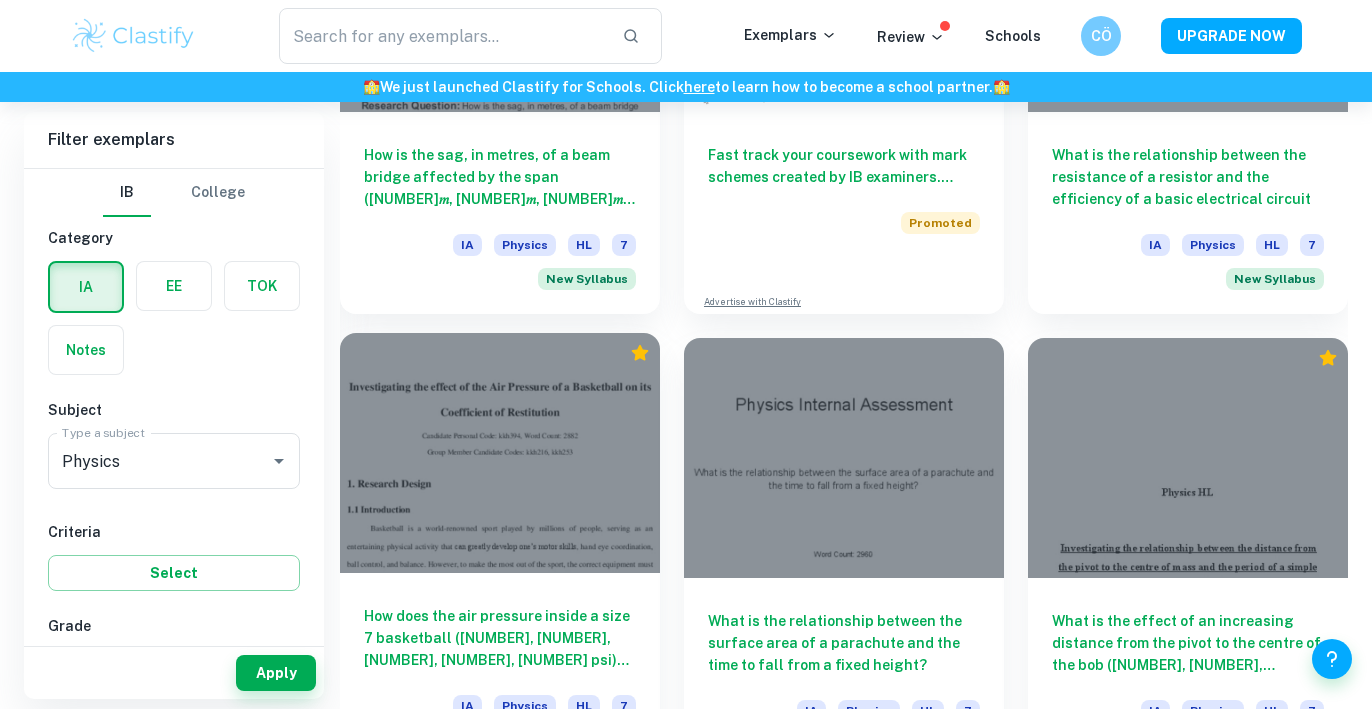 click at bounding box center [500, 453] 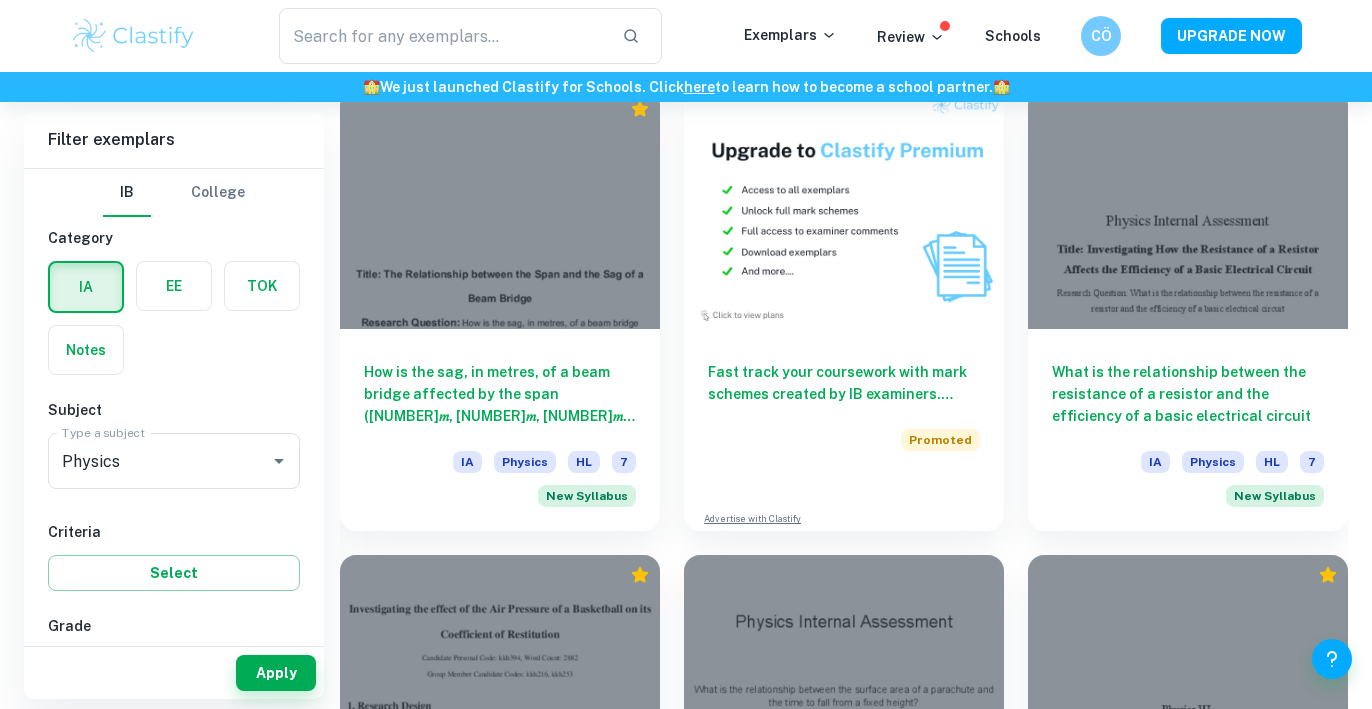 scroll, scrollTop: 3878, scrollLeft: 0, axis: vertical 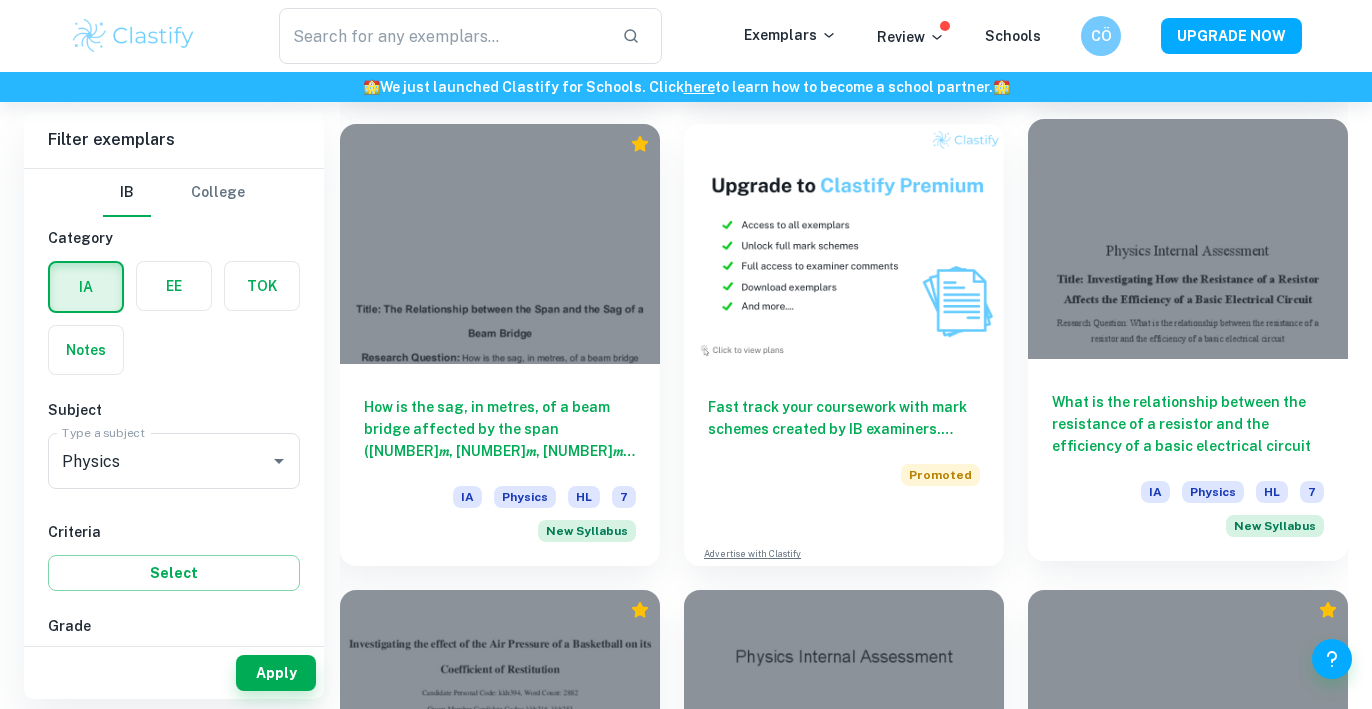 click at bounding box center (1188, 239) 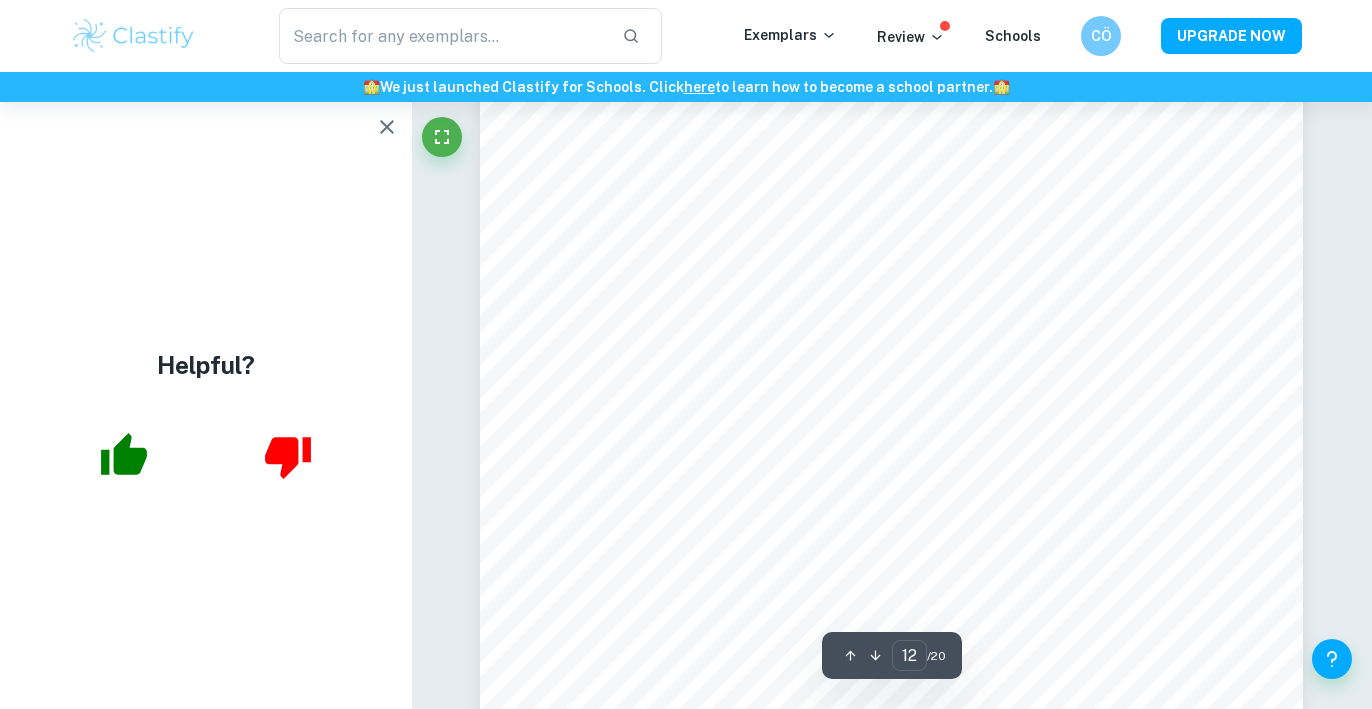 scroll, scrollTop: 12408, scrollLeft: 0, axis: vertical 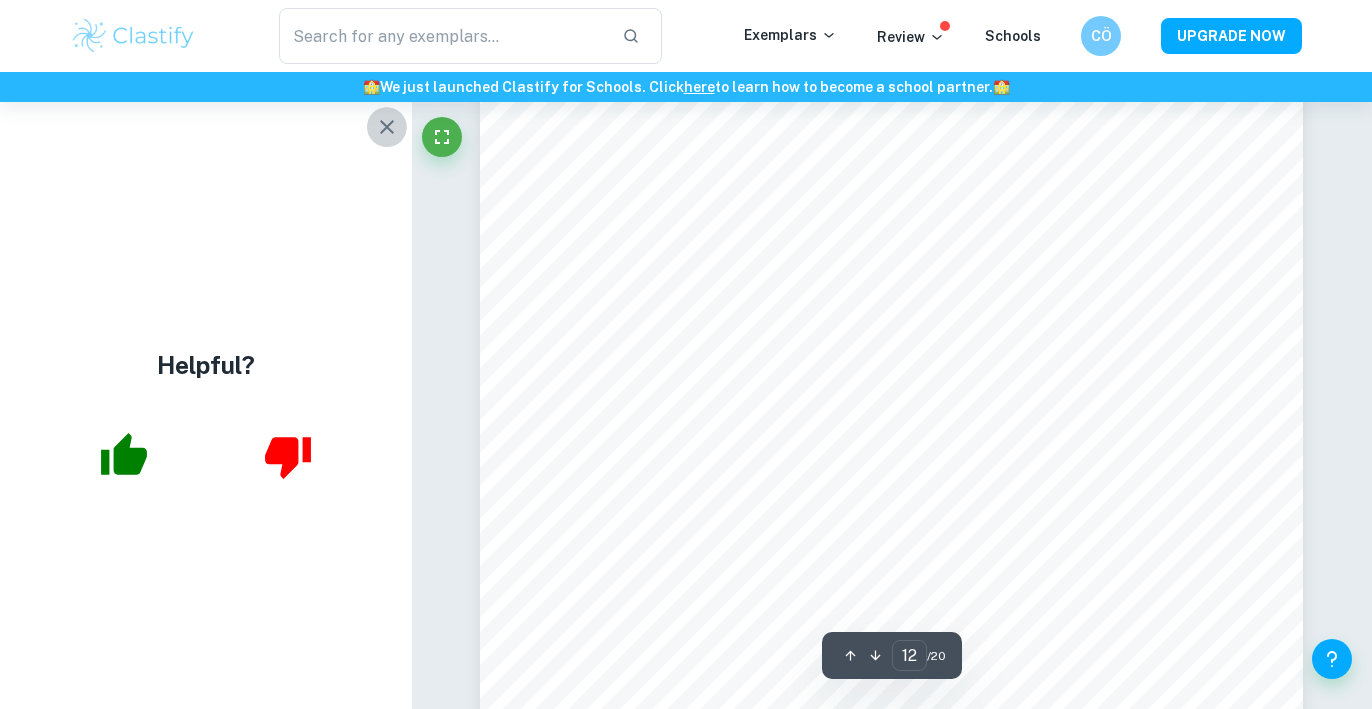 click at bounding box center [387, 127] 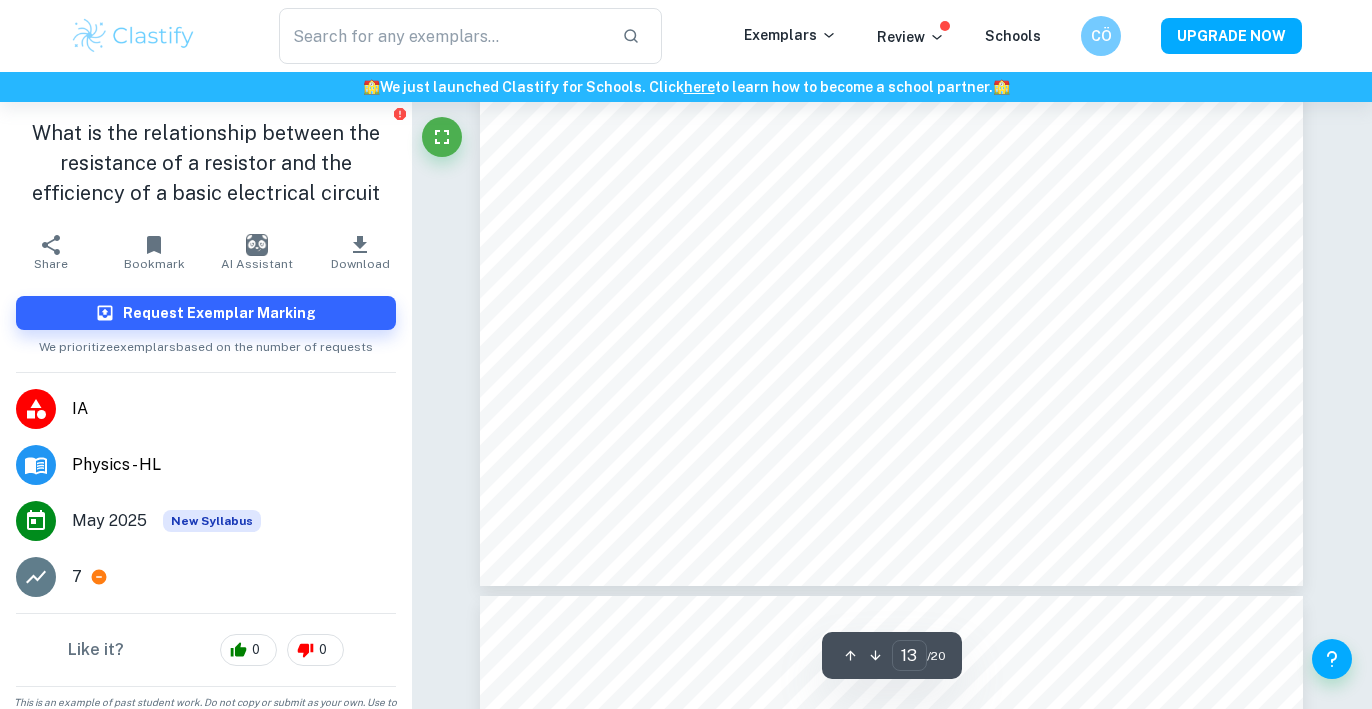 type on "14" 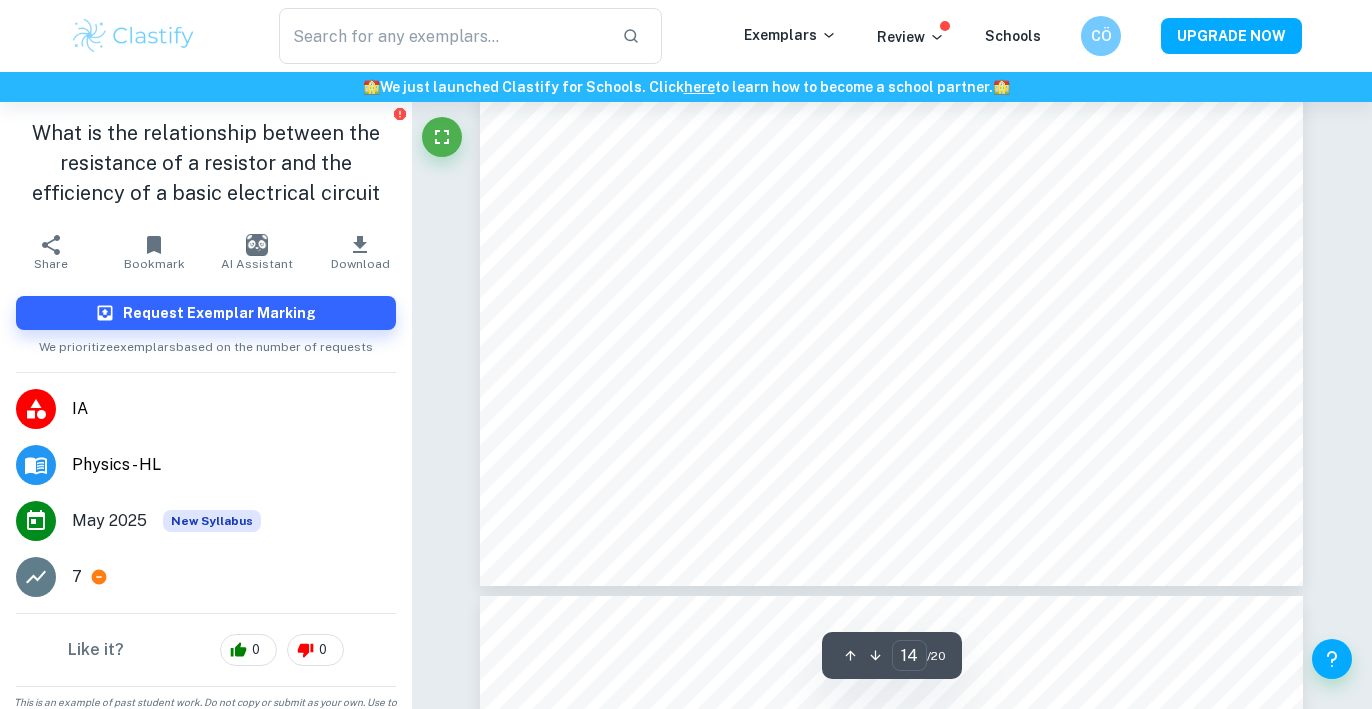 scroll, scrollTop: 14446, scrollLeft: 0, axis: vertical 